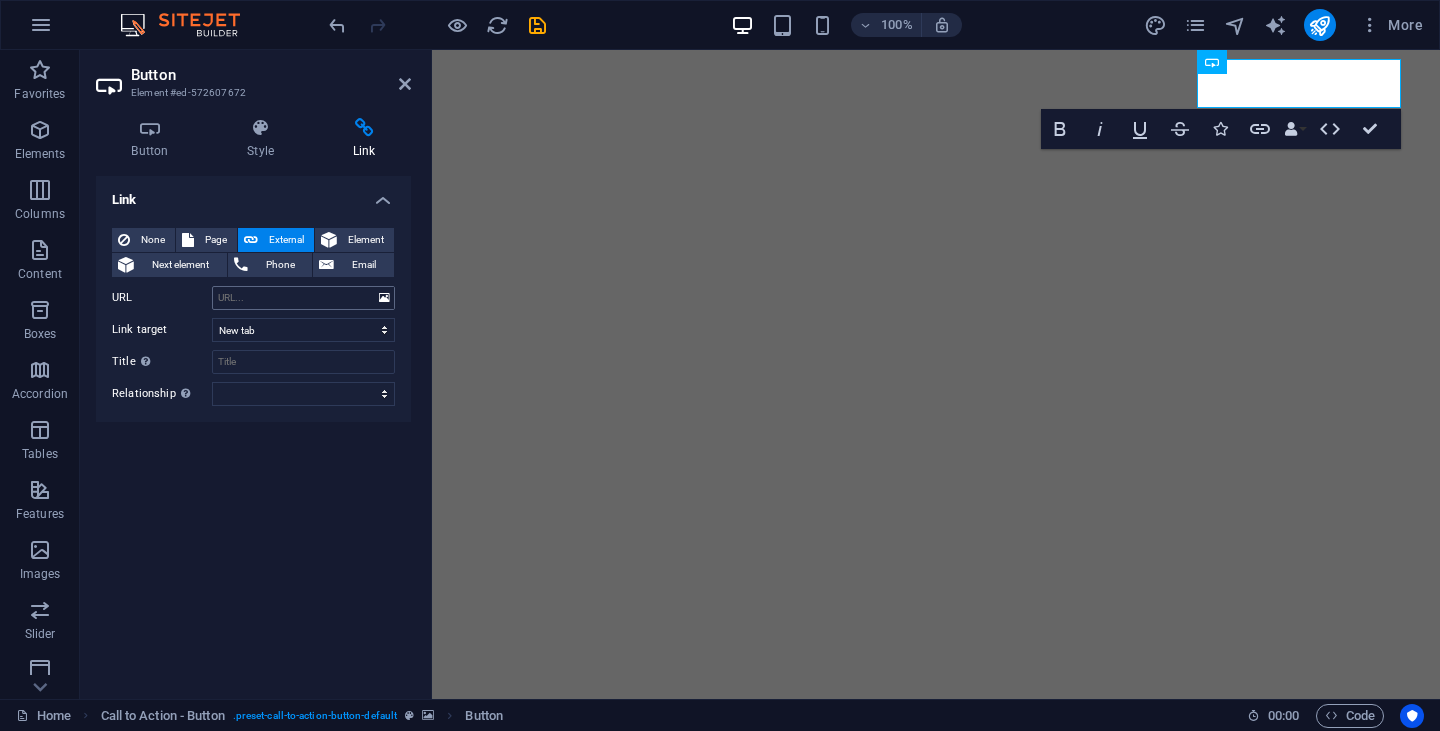 scroll, scrollTop: 0, scrollLeft: 0, axis: both 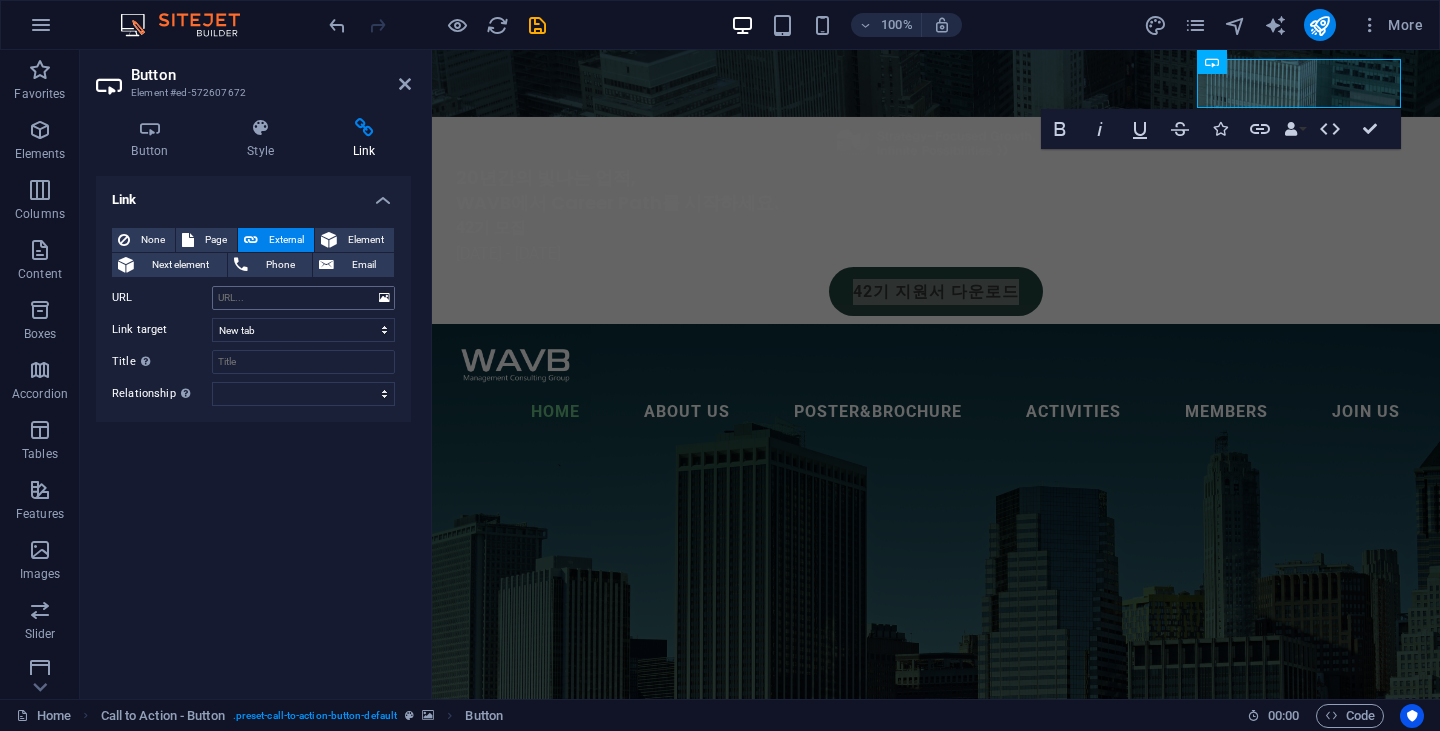 click on "URL" at bounding box center (303, 298) 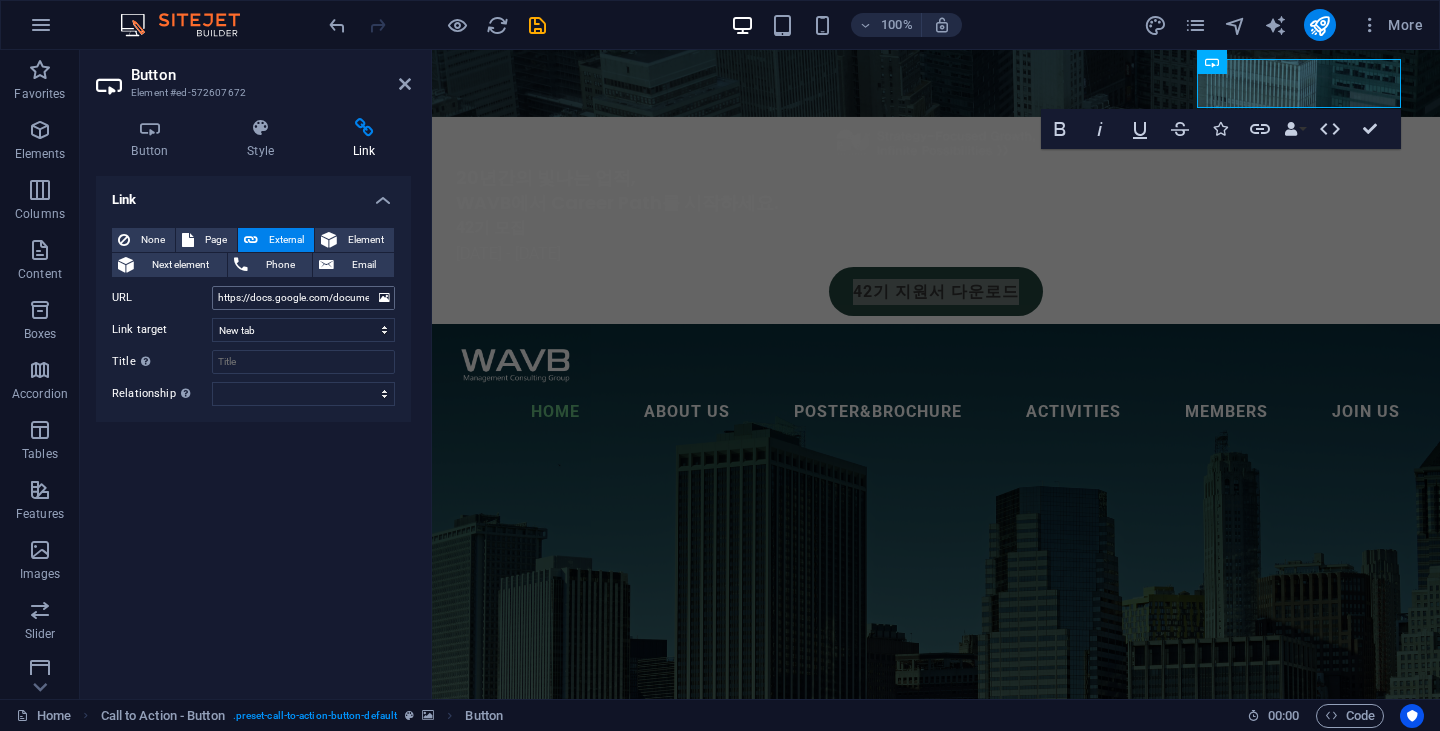 scroll, scrollTop: 0, scrollLeft: 528, axis: horizontal 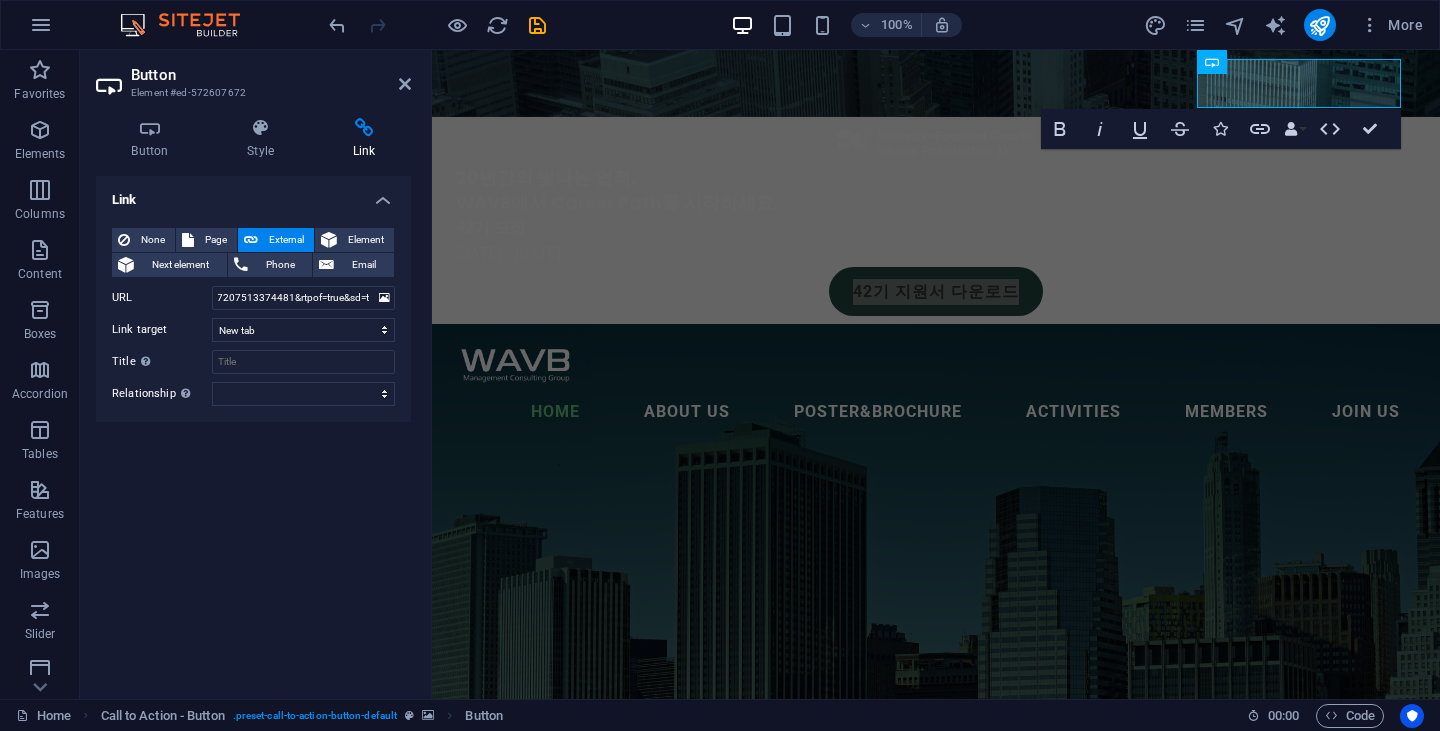type on "https://docs.google.com/document/d/1Wi3jQFWBuaN8A42b-eKvYJN7dF01ng_B/edit?usp=sharing&ouid=105920957207513374481&rtpof=true&sd=true" 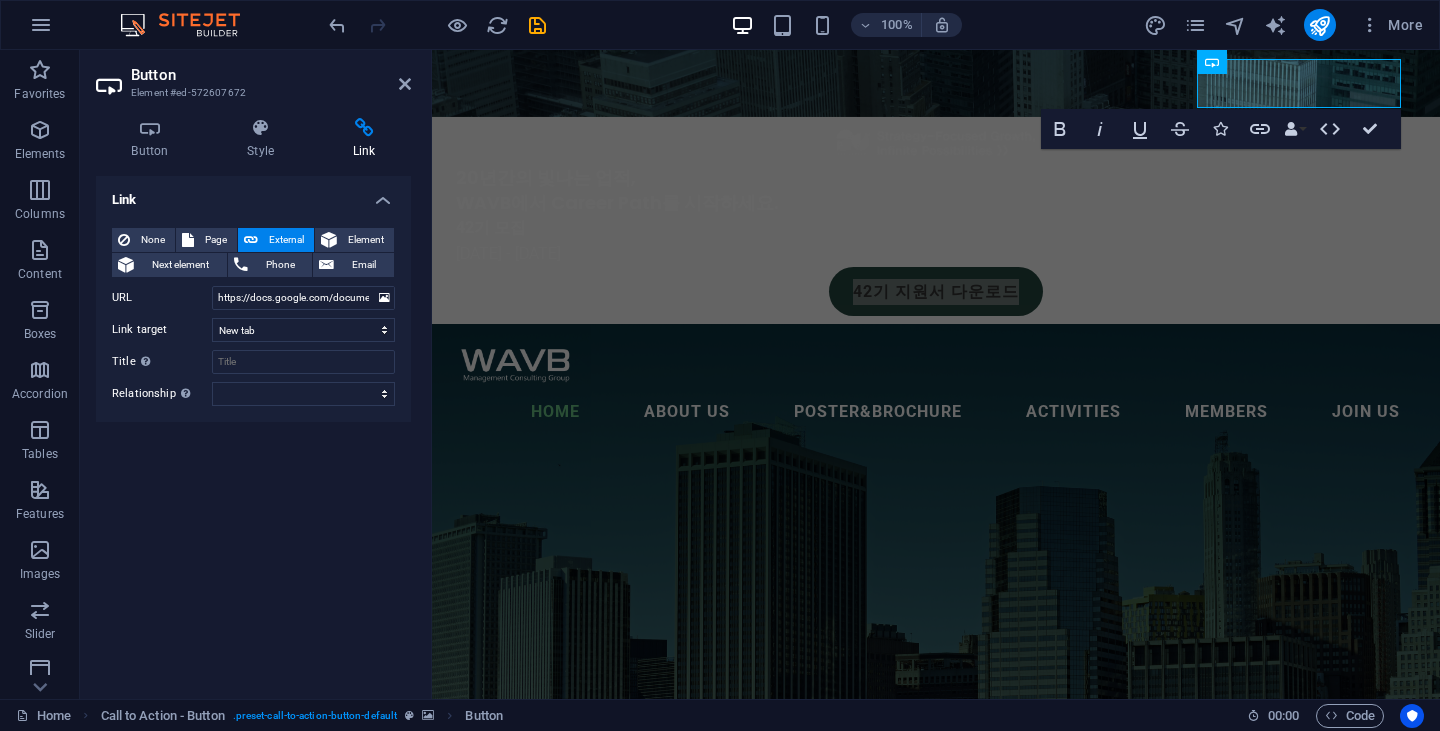 click on "Link None Page External Element Next element Phone Email Page Home About Us -- Greetings -- Professor -- Key Achievements Poster&amp;Brochure Activities -- Sessions -- Projects -- Networking Activities Members -- Current Staff -- Alumni Networks Join Us -- Application&amp;Process -- FAQ Element
URL https://docs.google.com/document/d/[ID]/edit?usp=sharing&amp;ouid=[ID]&amp;rtpof=true&amp;sd=true Phone Email Link target New tab Same tab Overlay Title Additional link description, should not be the same as the link text. The title is most often shown as a tooltip text when the mouse moves over the element. Leave empty if uncertain. Relationship Sets the relationship of this link to the link target. For example, the value "nofollow" instructs search engines not to follow the link. Can be left empty. alternate author bookmark external help license next nofollow noreferrer noopener prev search tag" at bounding box center (253, 429) 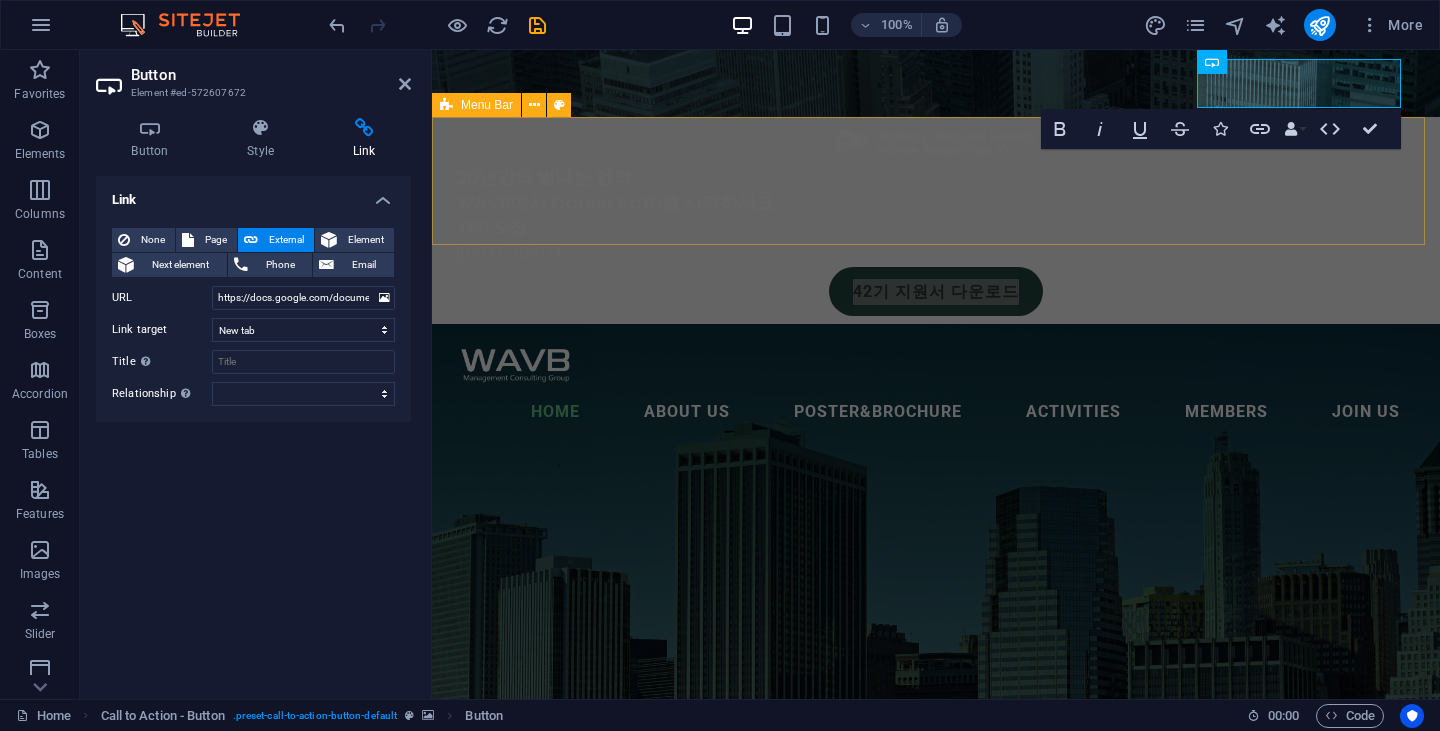 click on "Home About Us Greetings Professor Key Achievements Poster&Brochure Activities Sessions Projects Networking Activities Members Current Staff Alumni Networks Join Us Application&Process FAQ" at bounding box center (936, 388) 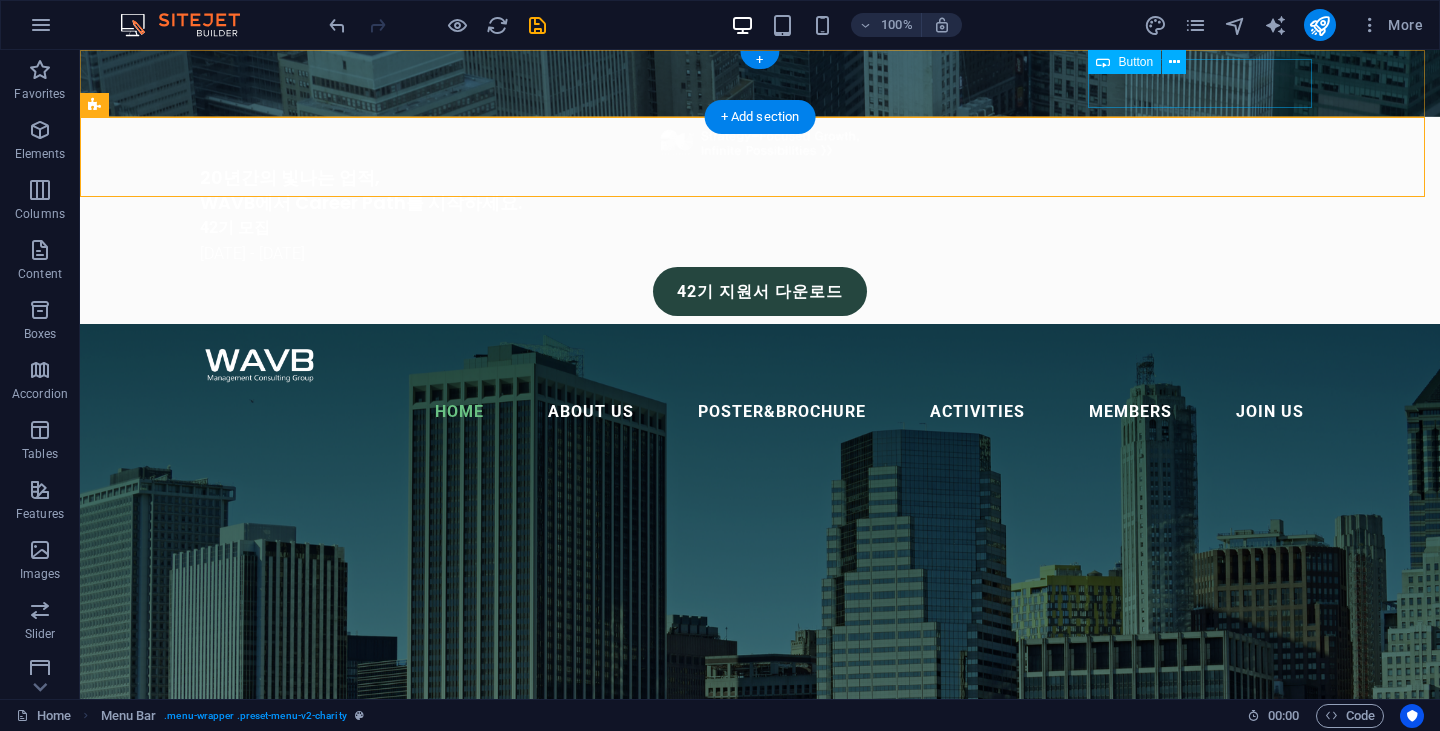 click on "42기 지원서 다운로드" at bounding box center [760, 292] 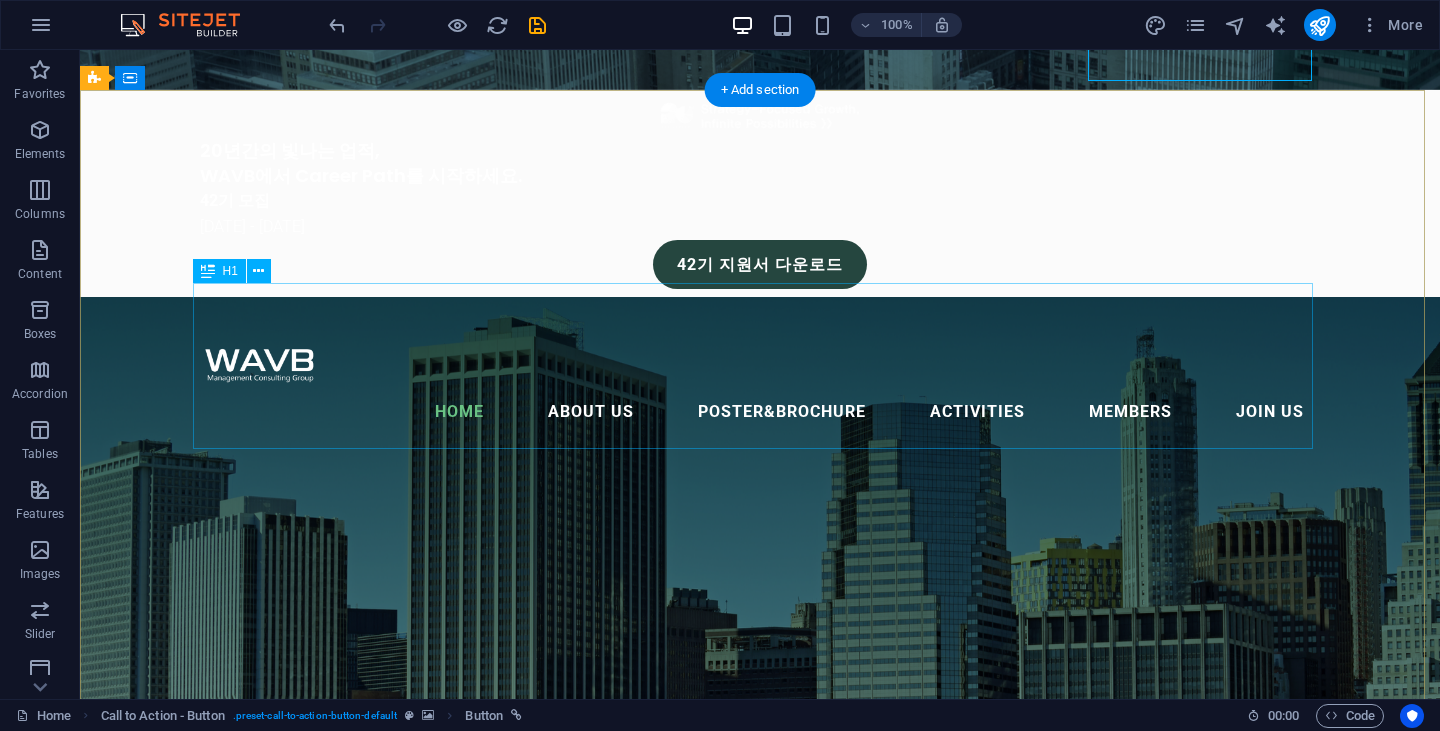 scroll, scrollTop: 0, scrollLeft: 0, axis: both 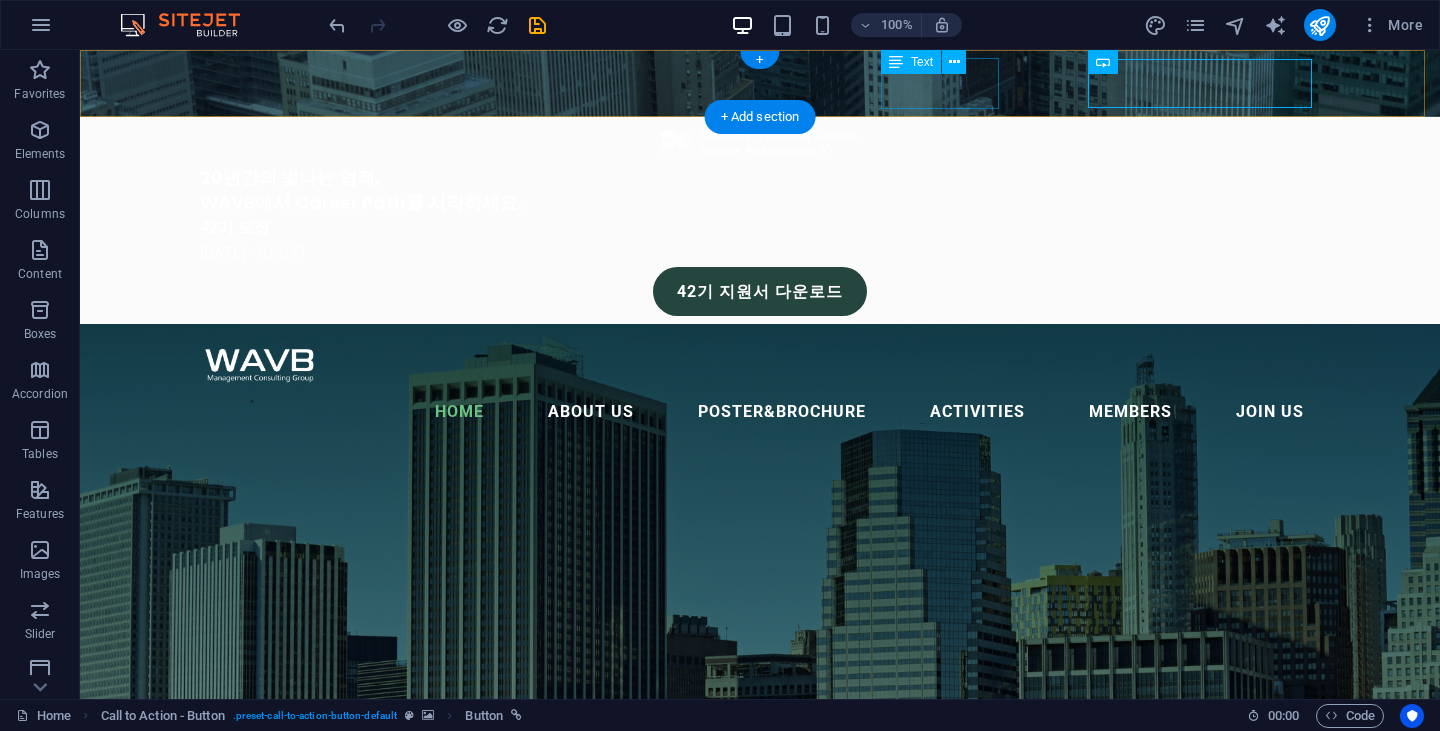 click on "42기 모집 [DATE] - [DATE]" at bounding box center [760, 240] 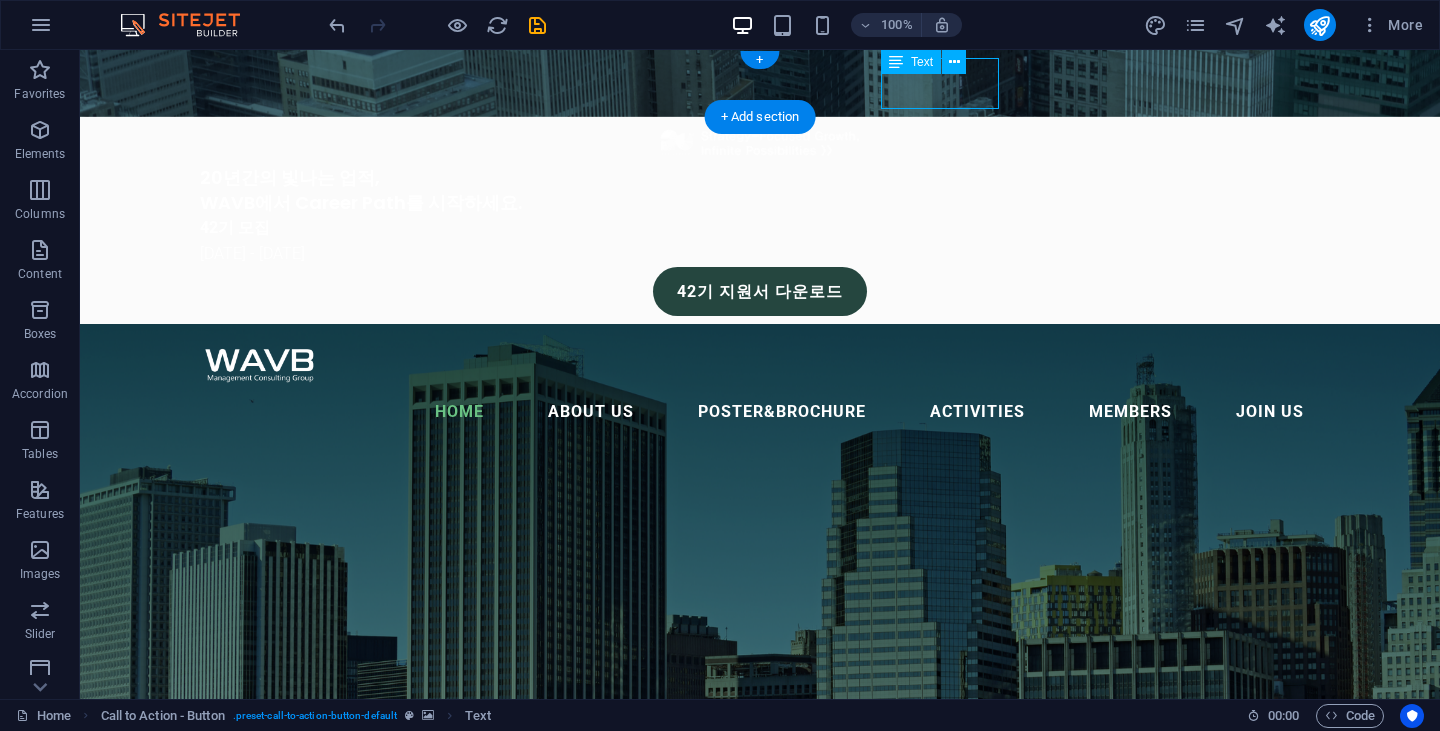 click on "42기 모집 [DATE] - [DATE]" at bounding box center (760, 240) 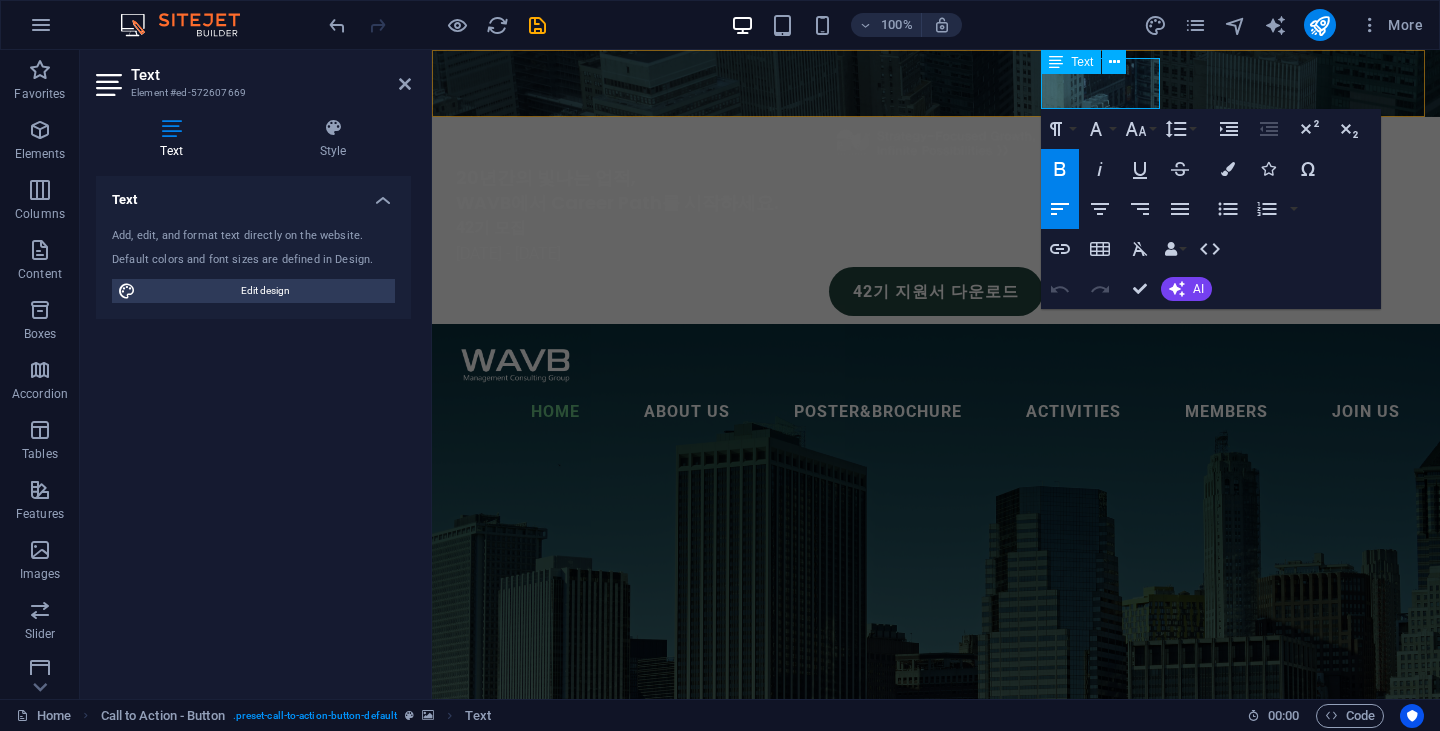 click on "[DATE] - [DATE]" at bounding box center [508, 253] 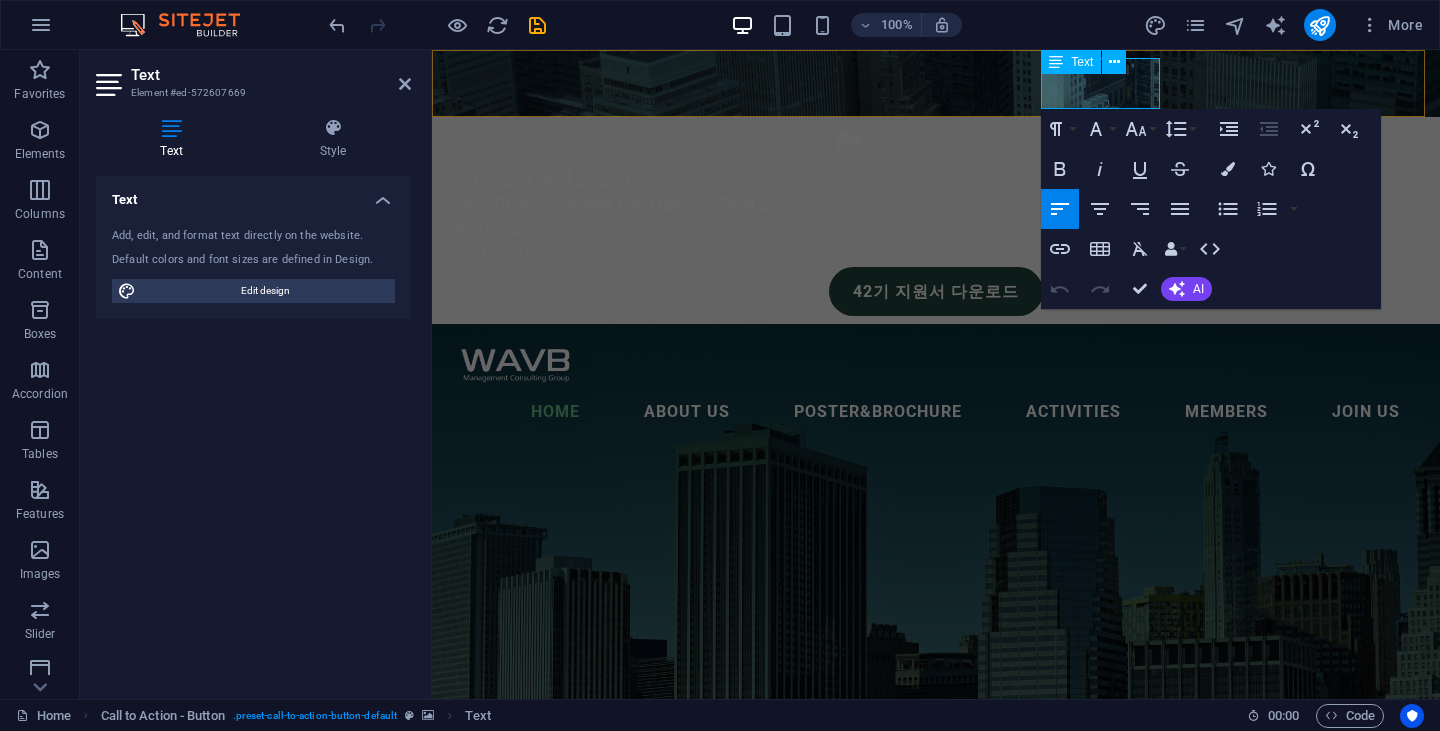 type 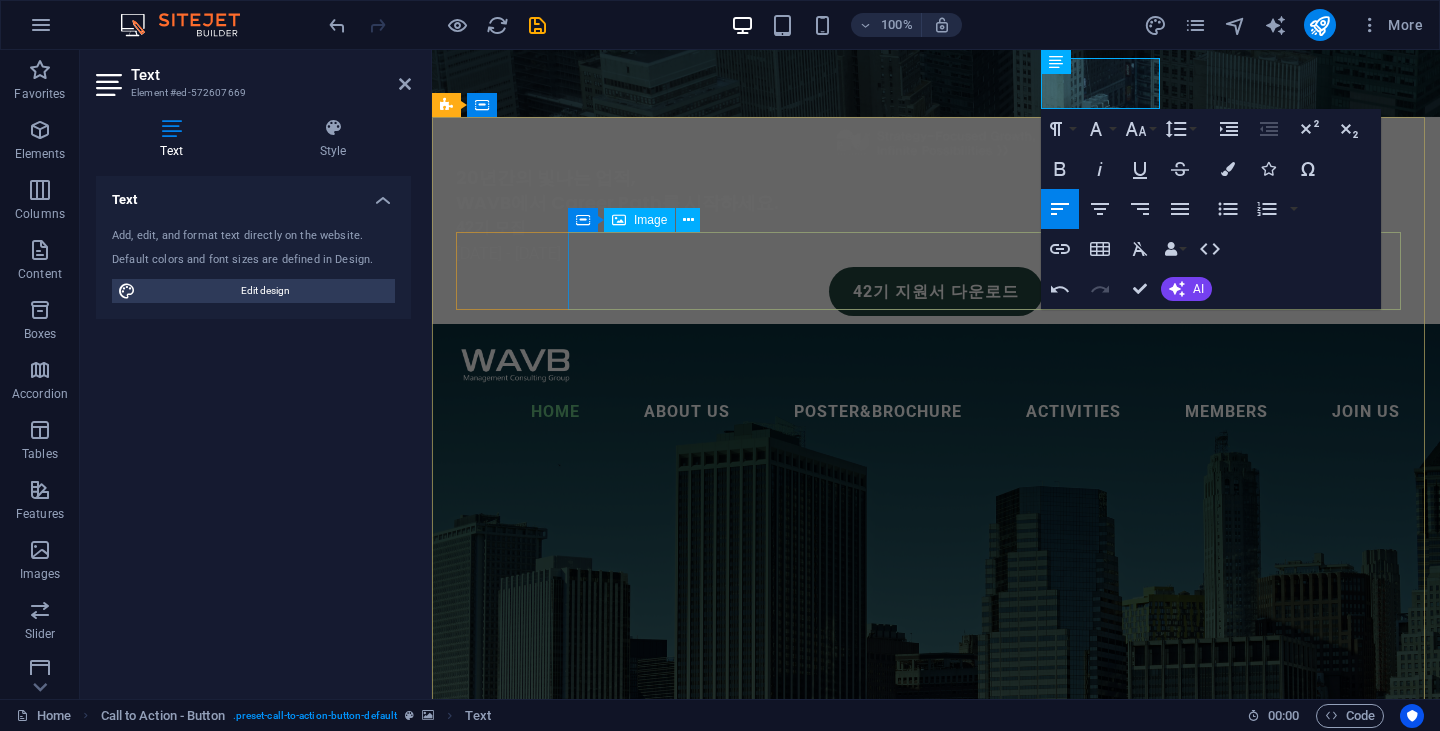 click at bounding box center [936, 1180] 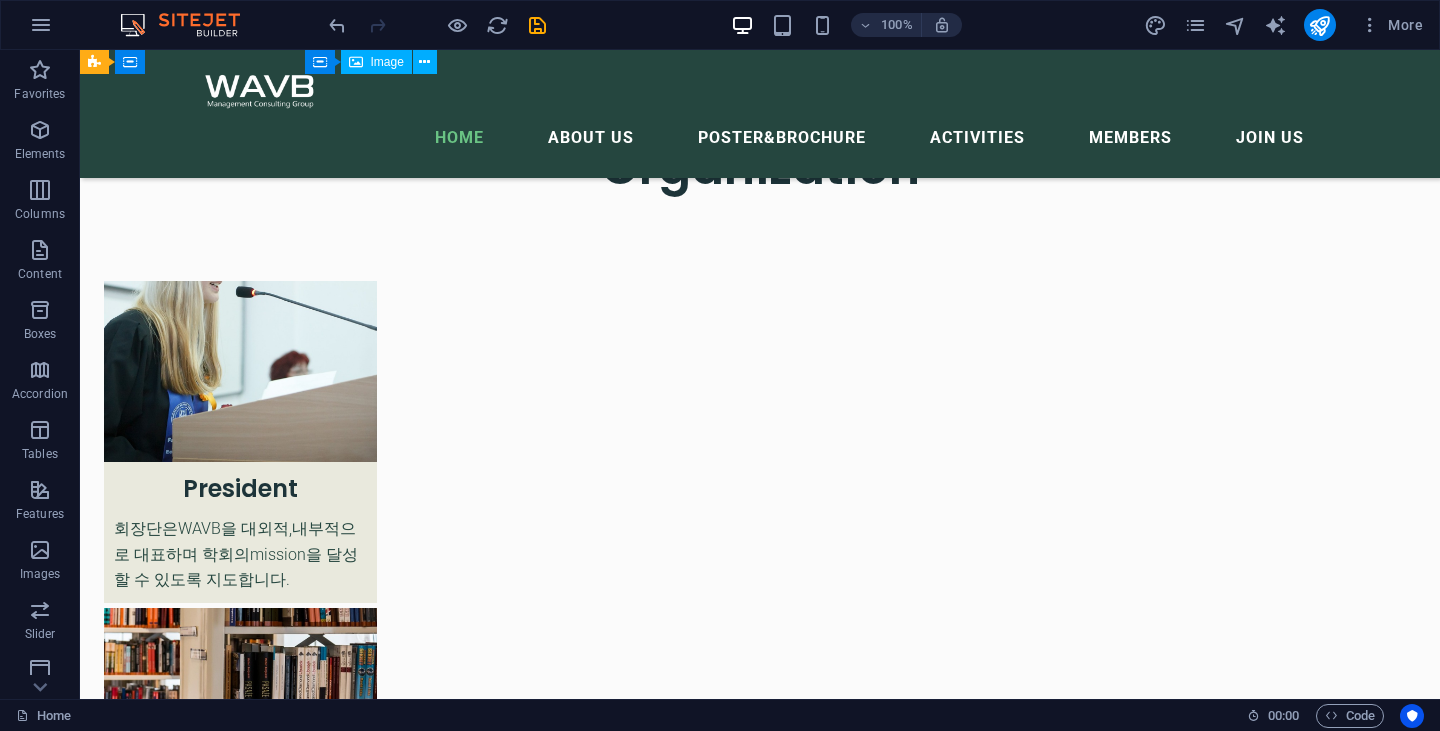scroll, scrollTop: 2619, scrollLeft: 0, axis: vertical 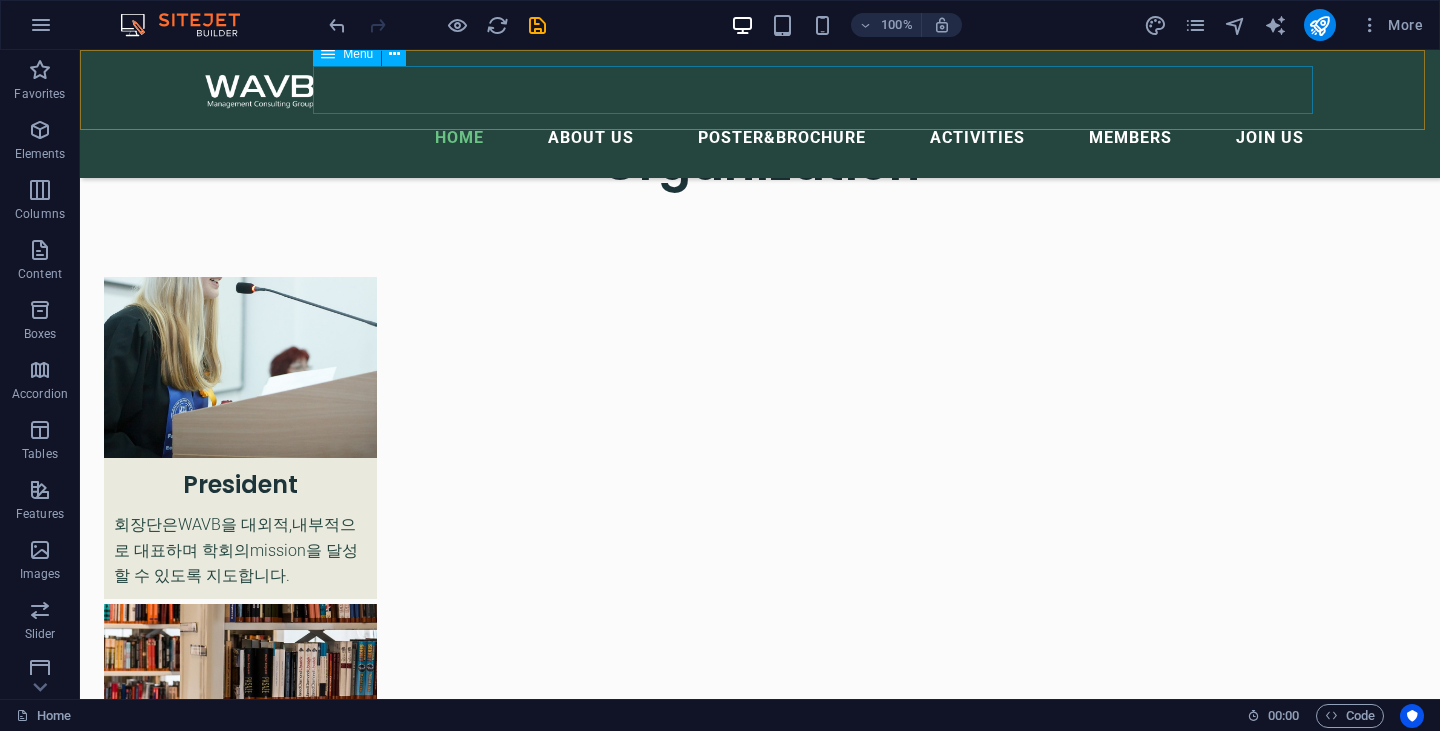 click on "Home About Us Greetings Professor Key Achievements Poster&Brochure Activities Sessions Projects Networking Activities Members Current Staff Alumni Networks Join Us Application&Process FAQ" at bounding box center [760, 138] 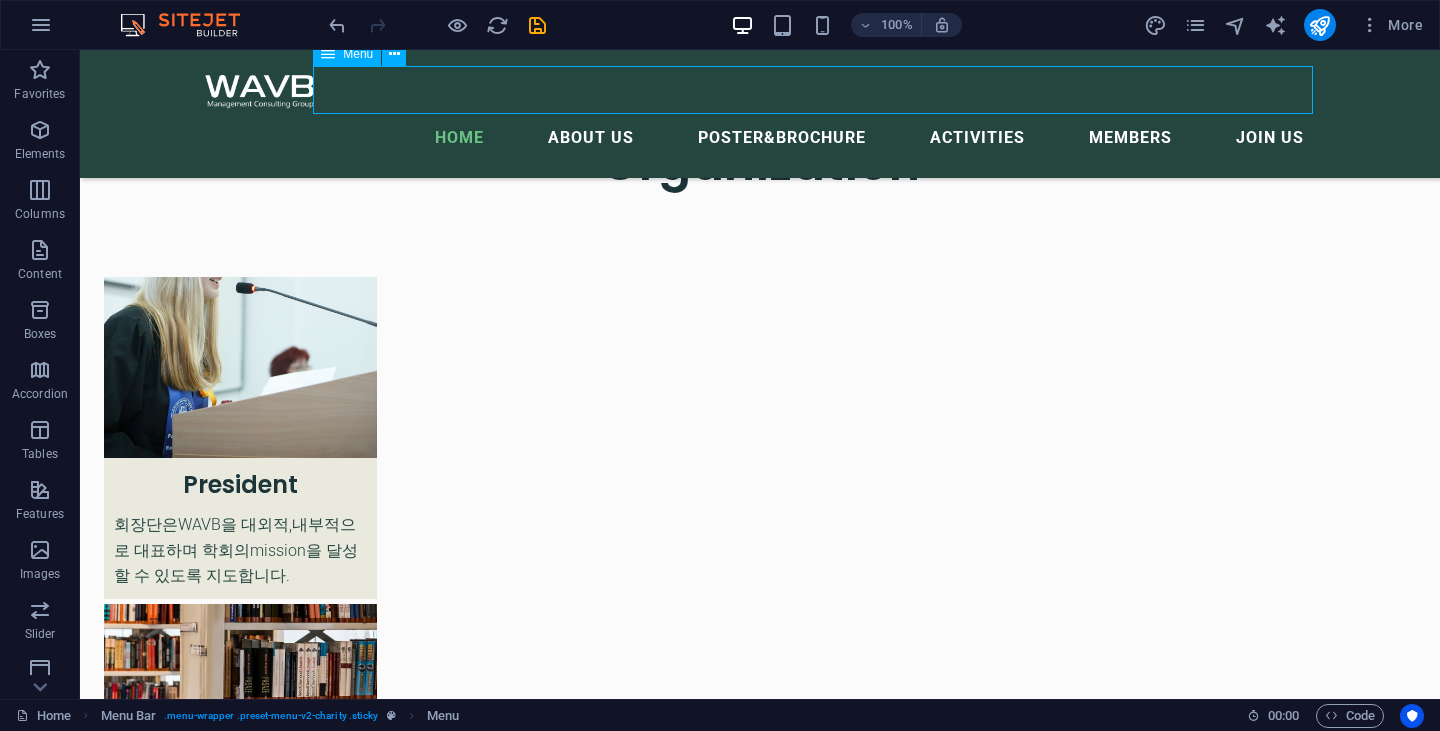 click on "Home About Us Greetings Professor Key Achievements Poster&Brochure Activities Sessions Projects Networking Activities Members Current Staff Alumni Networks Join Us Application&Process FAQ" at bounding box center [760, 138] 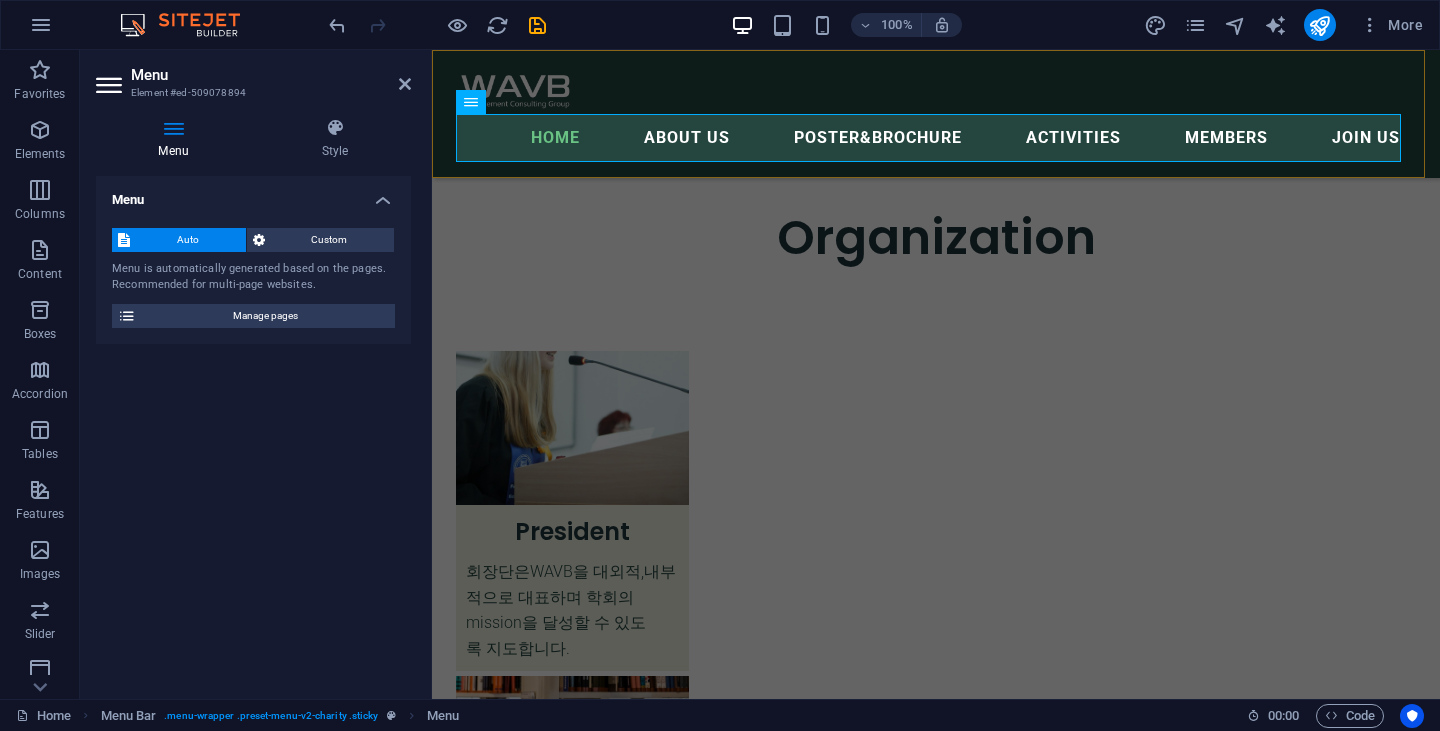 scroll, scrollTop: 2666, scrollLeft: 0, axis: vertical 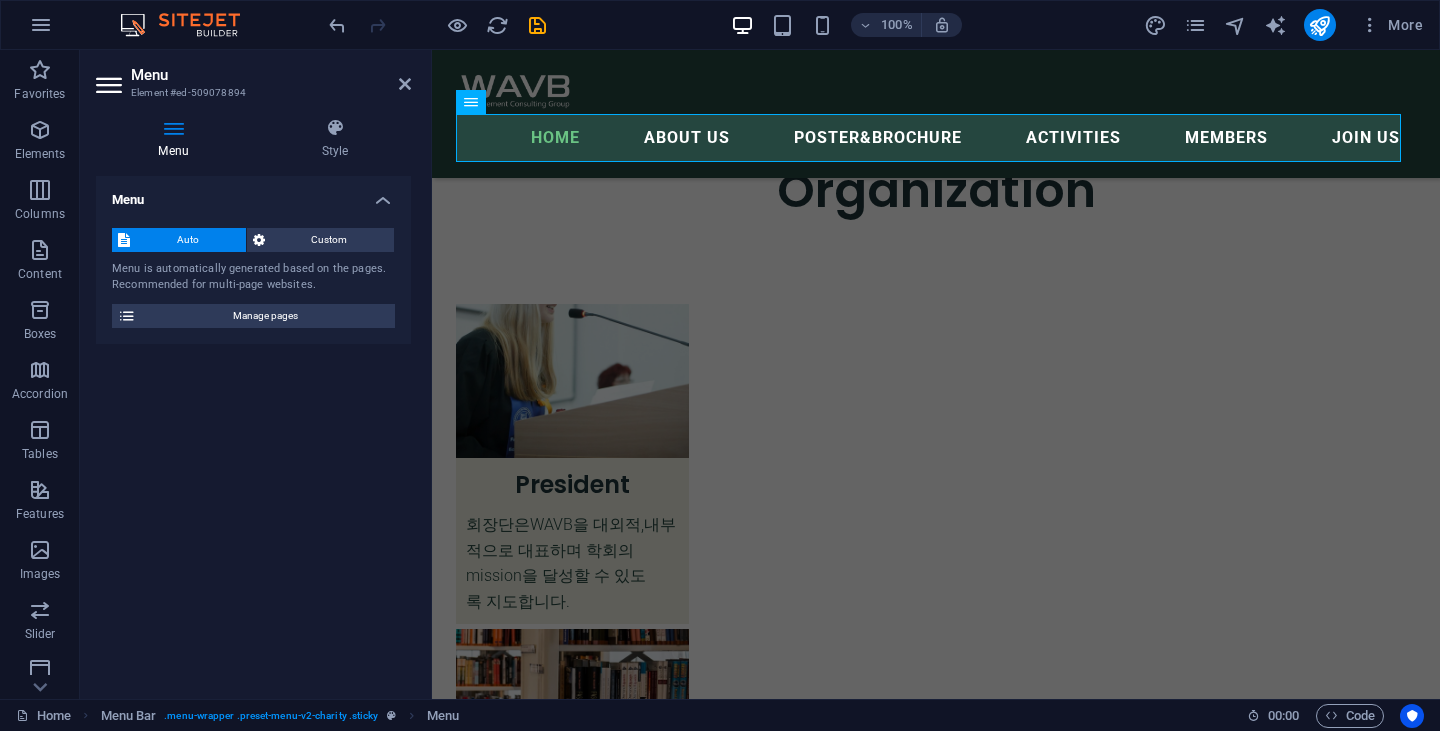 click on "More" at bounding box center (1287, 25) 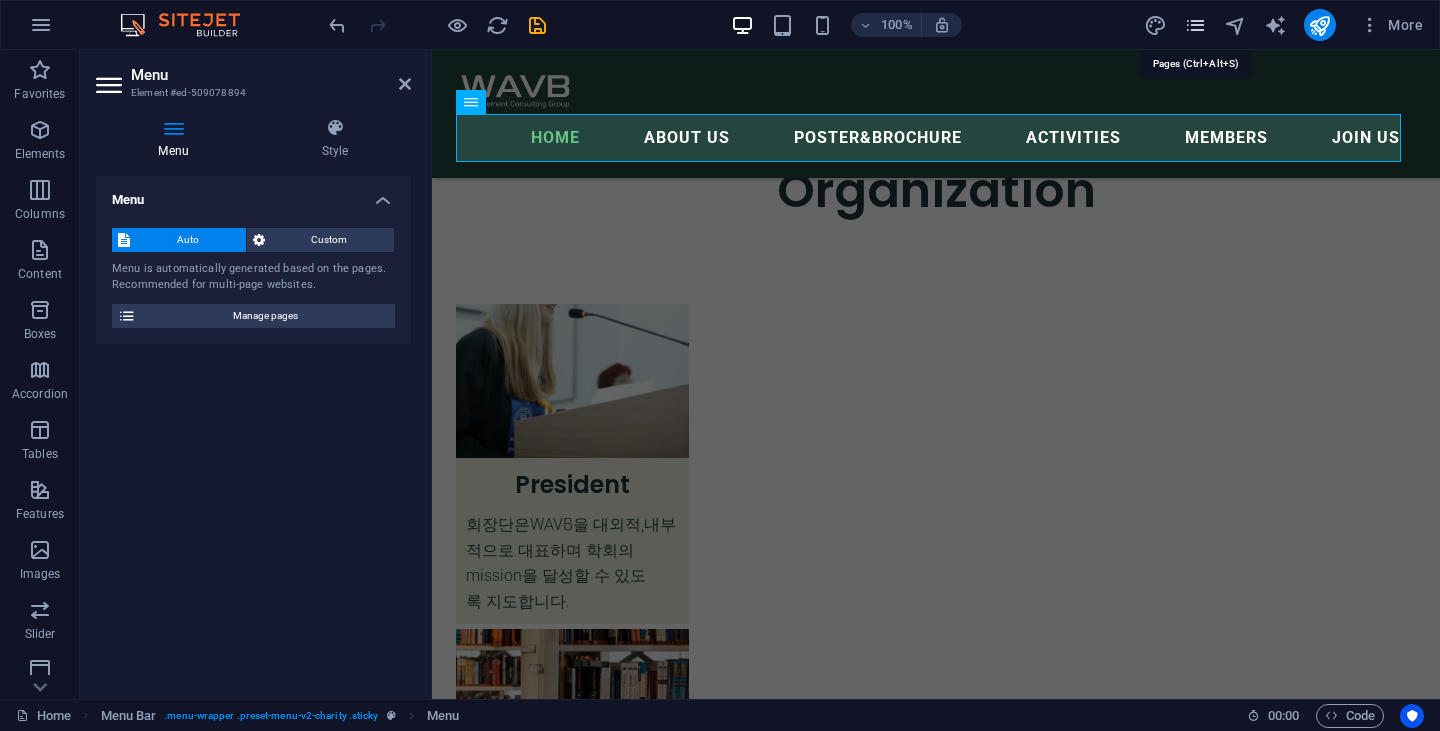 click at bounding box center [1195, 25] 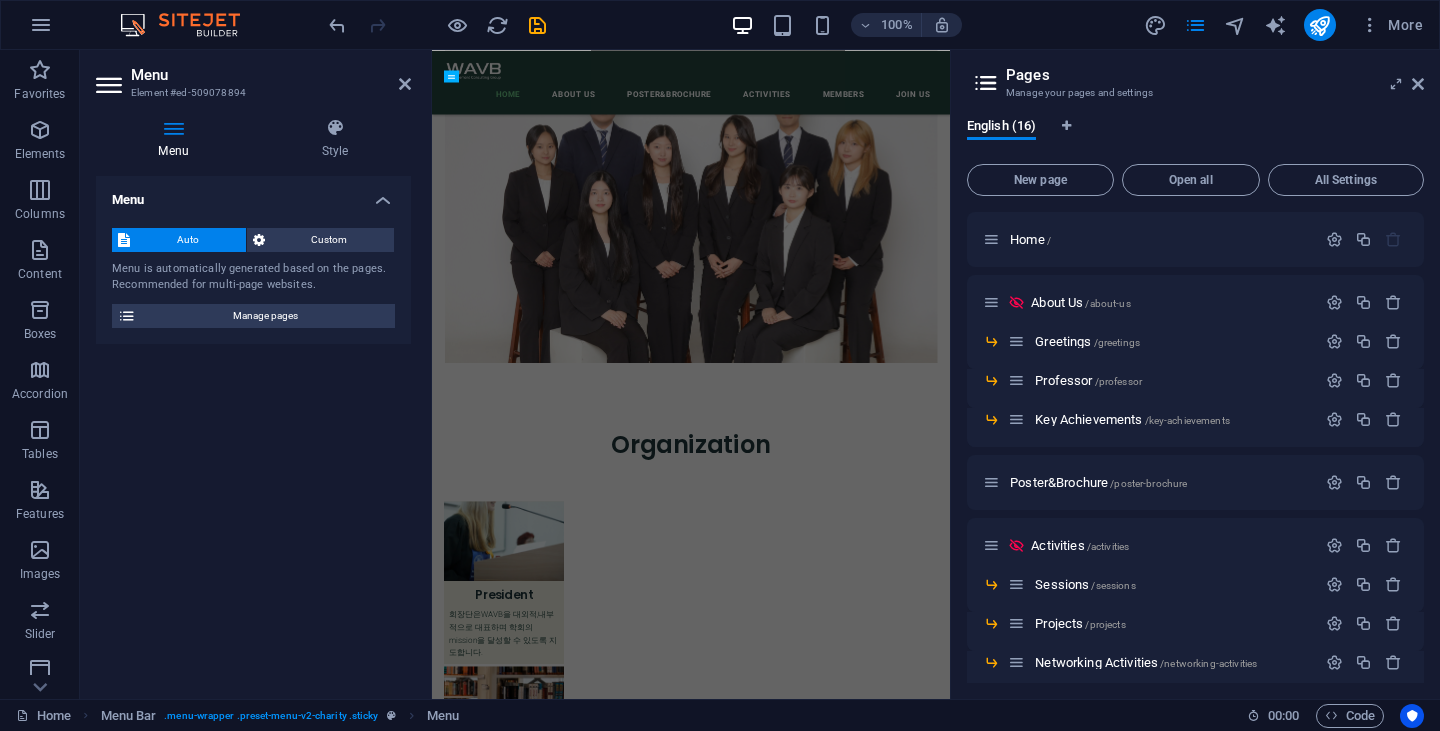 scroll, scrollTop: 3333, scrollLeft: 0, axis: vertical 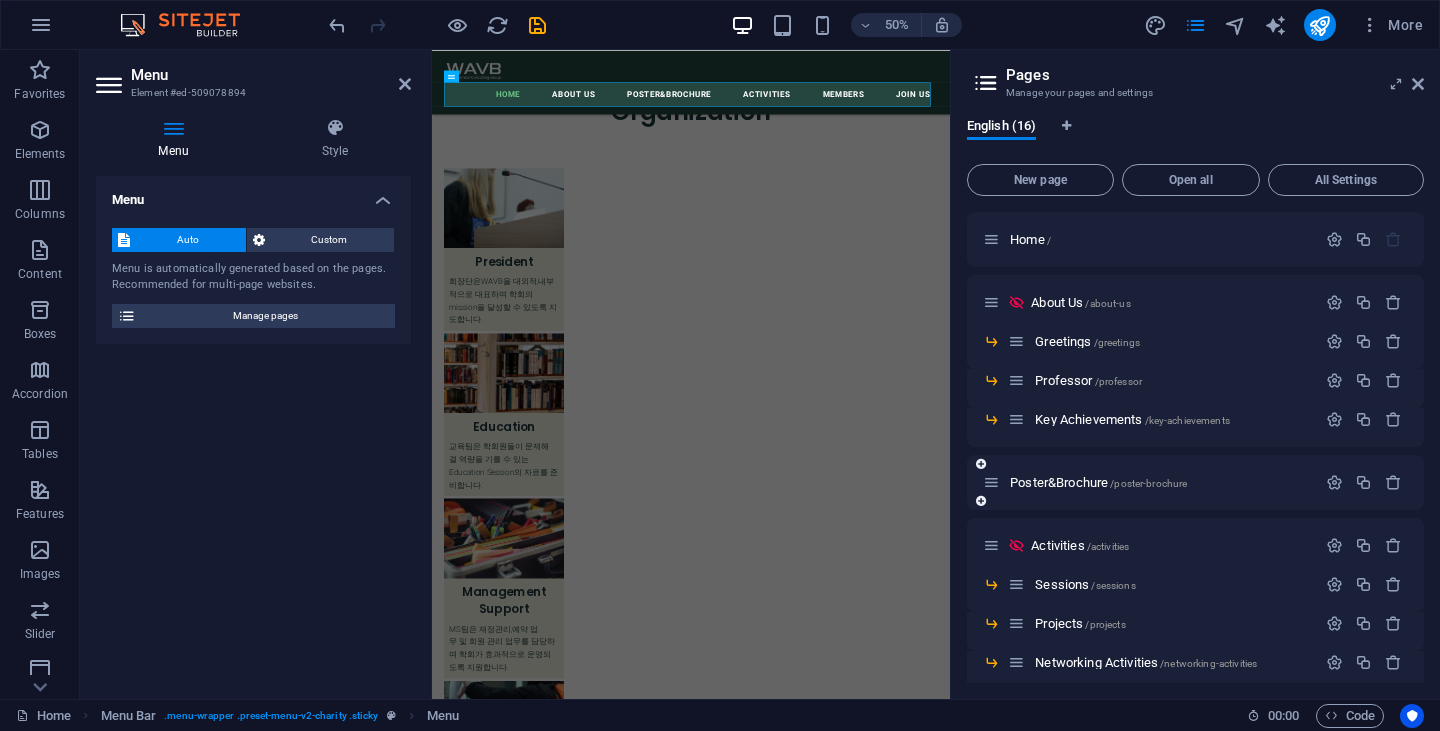 click at bounding box center (991, 482) 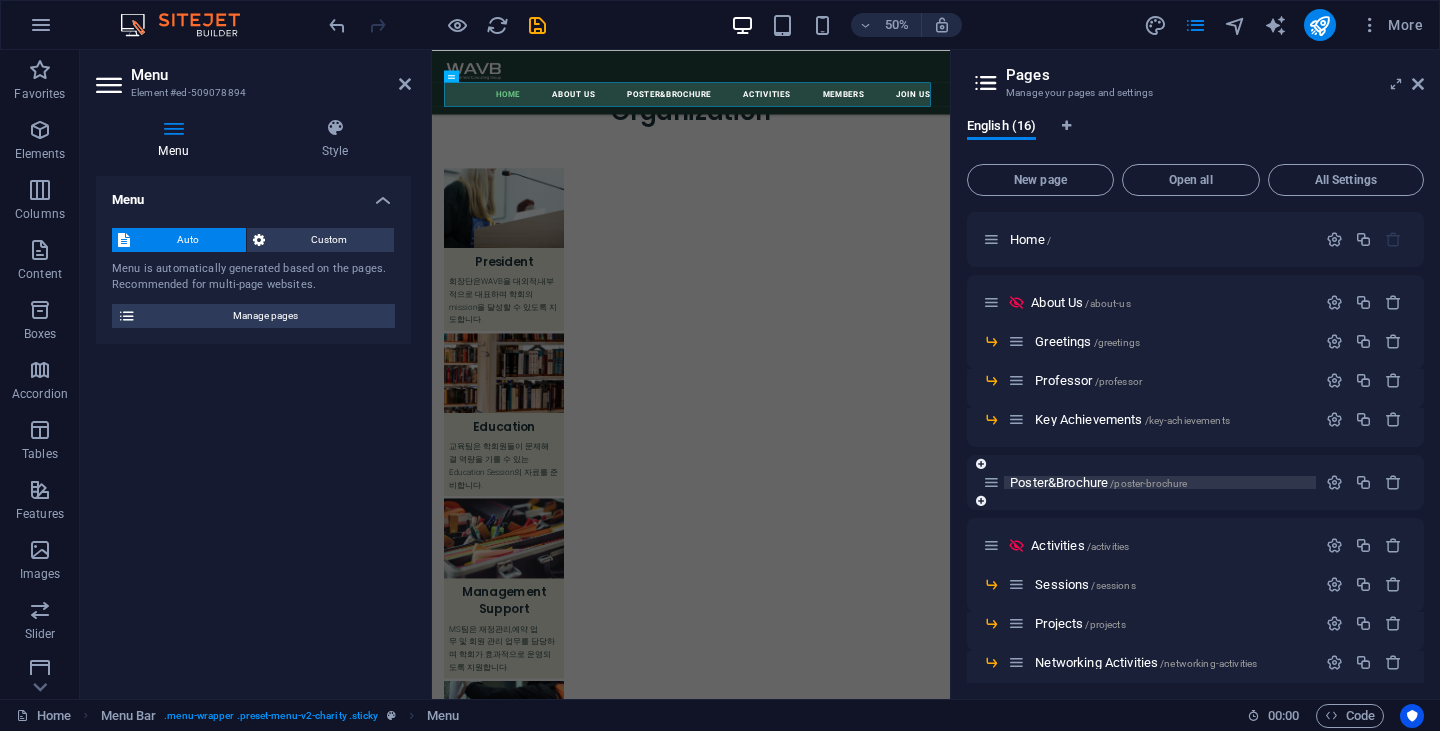 click on "Poster&Brochure /poster-brochure" at bounding box center (1098, 482) 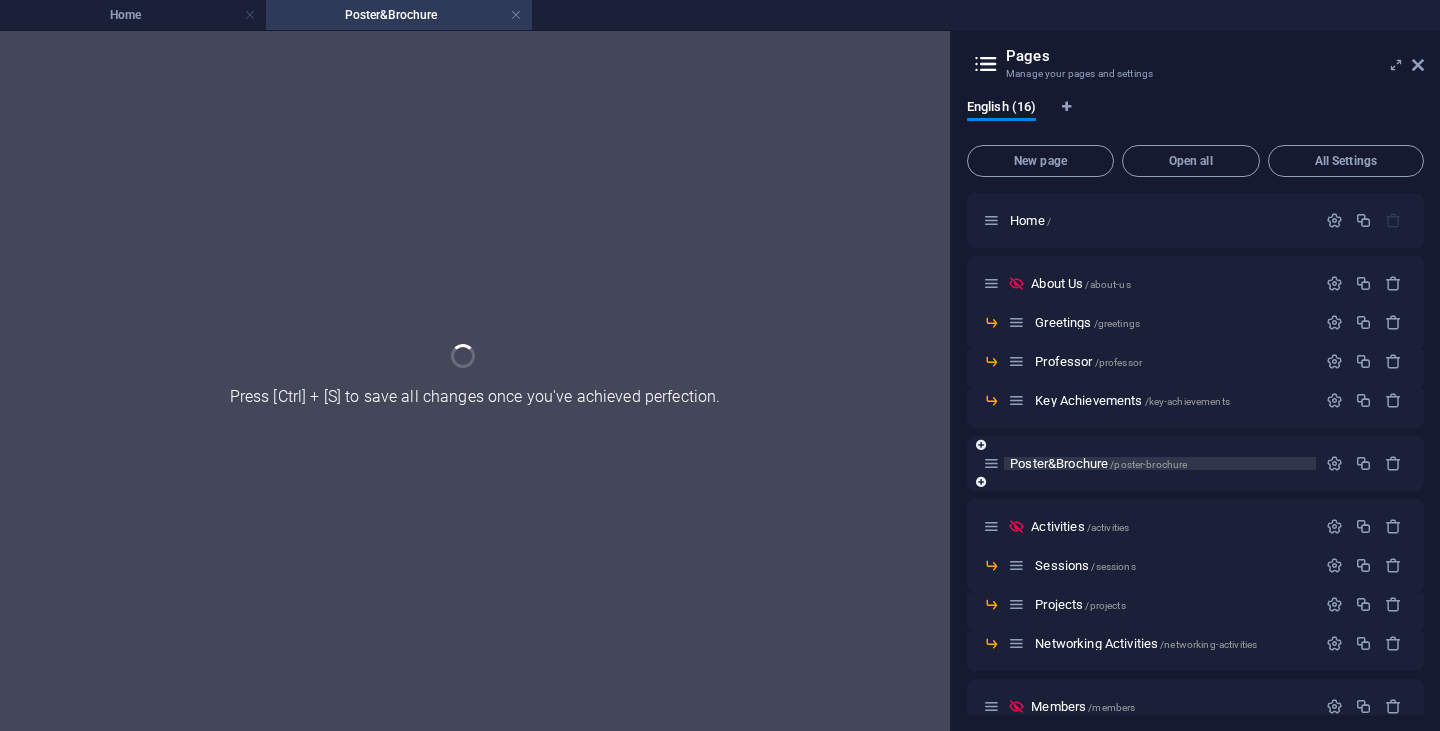 scroll, scrollTop: 0, scrollLeft: 0, axis: both 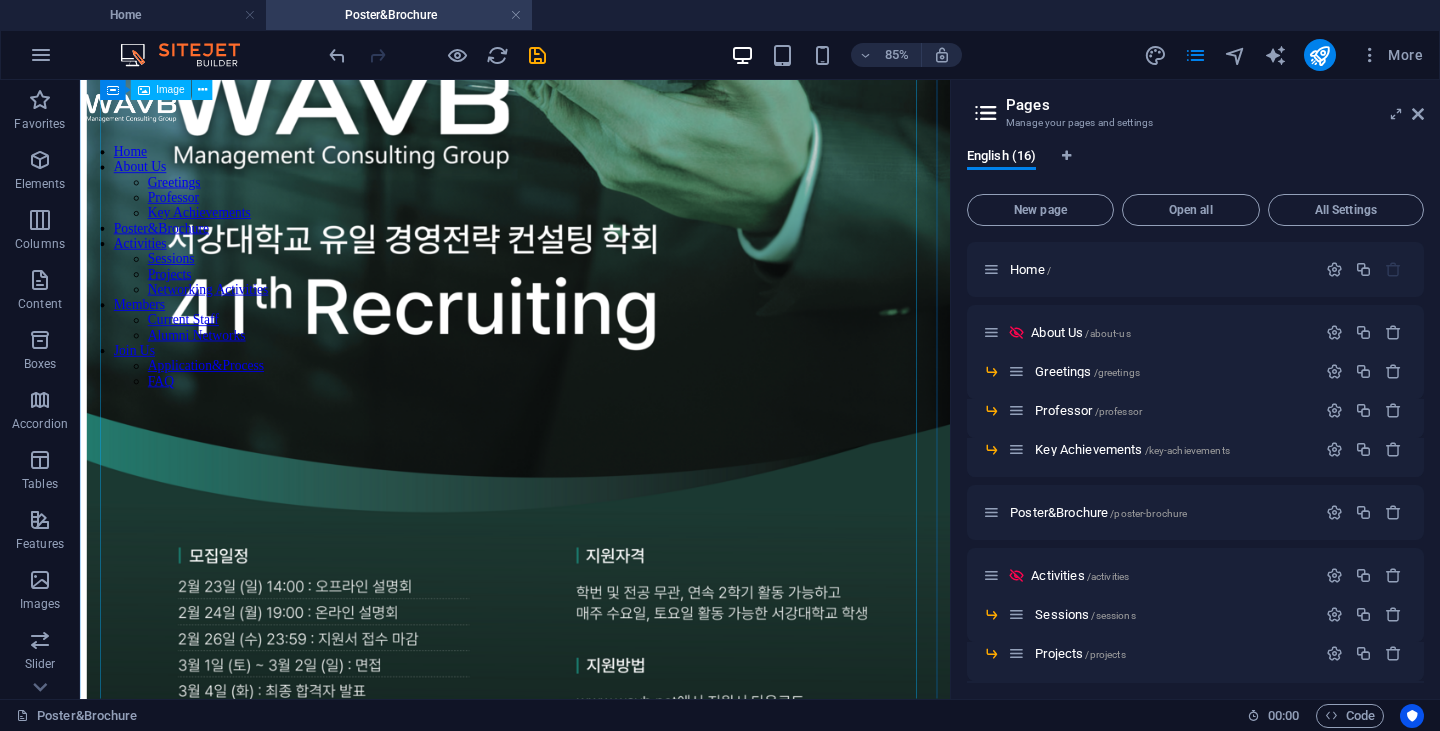 click at bounding box center [592, 313] 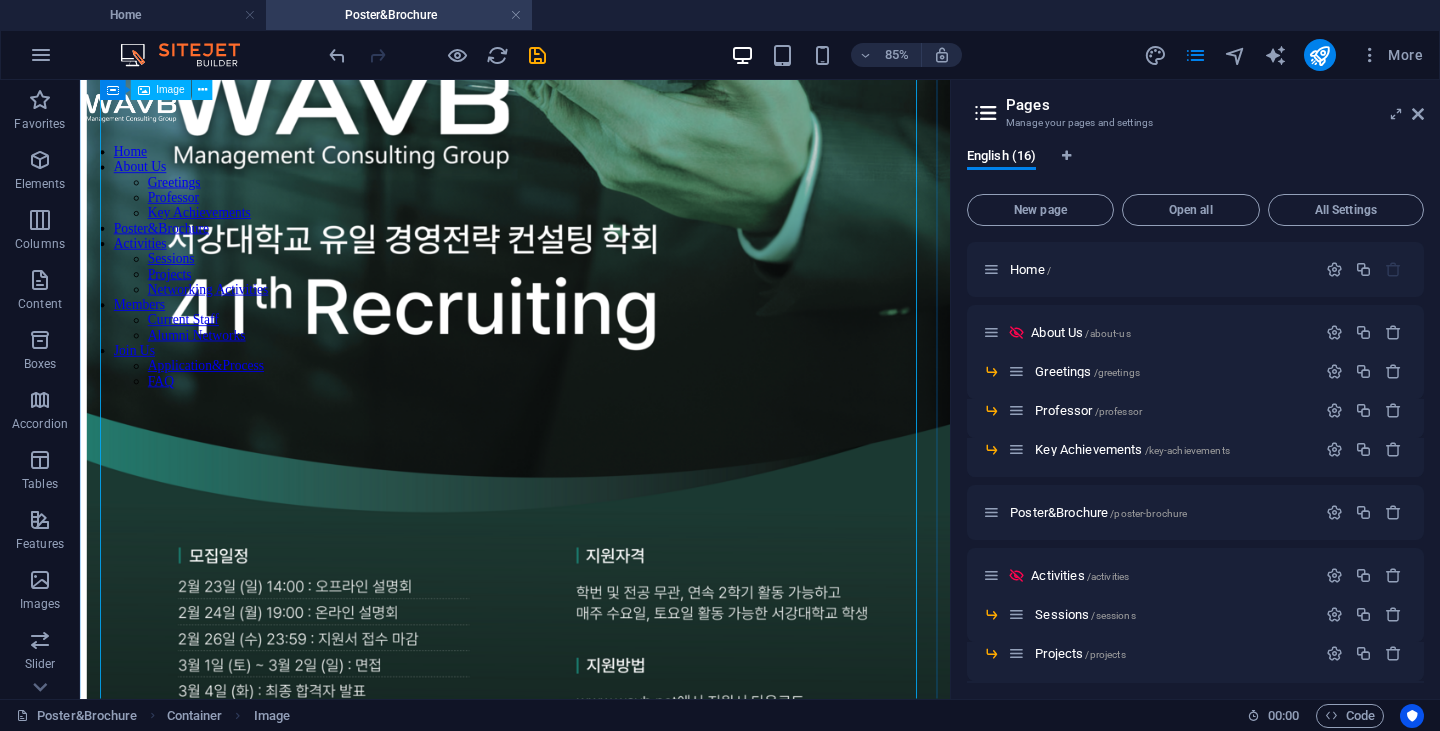 click at bounding box center (592, 313) 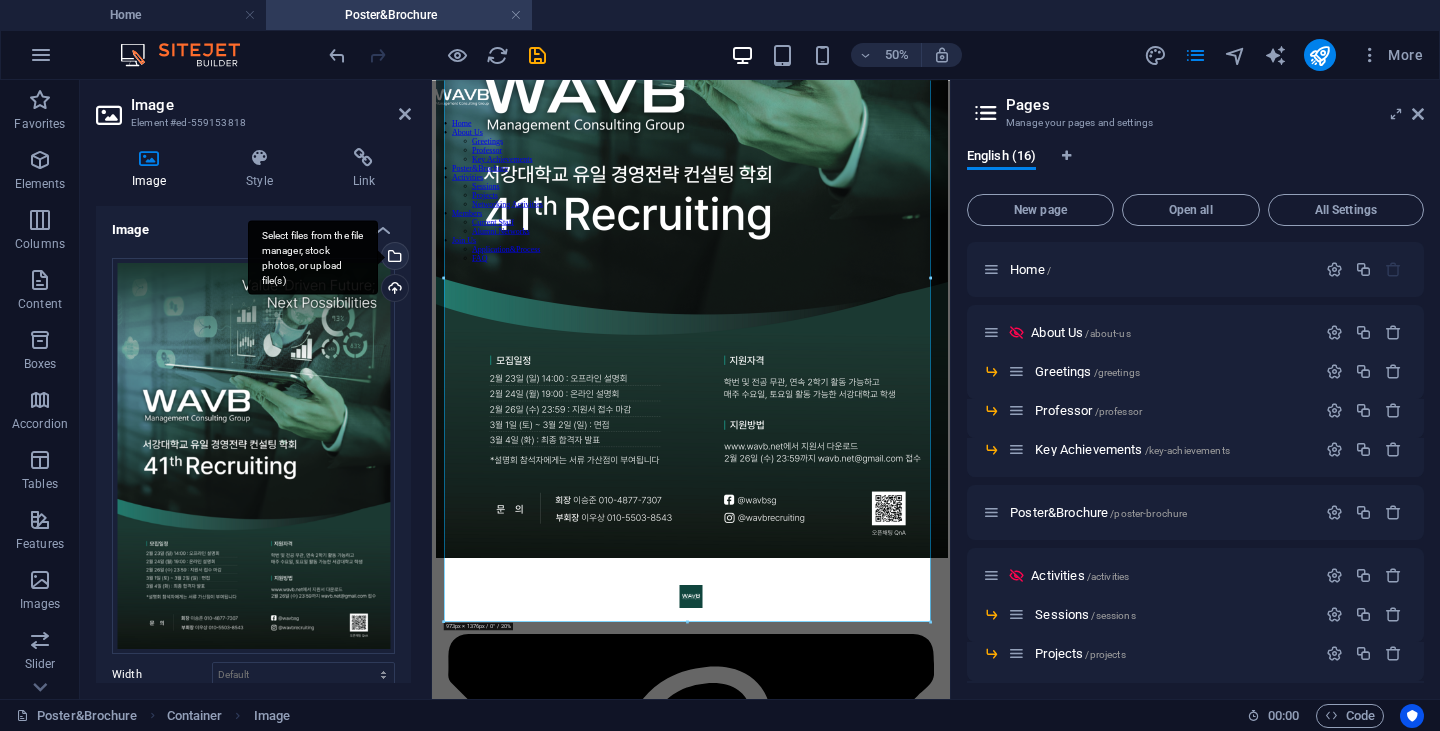 click on "Select files from the file manager, stock photos, or upload file(s)" at bounding box center [393, 258] 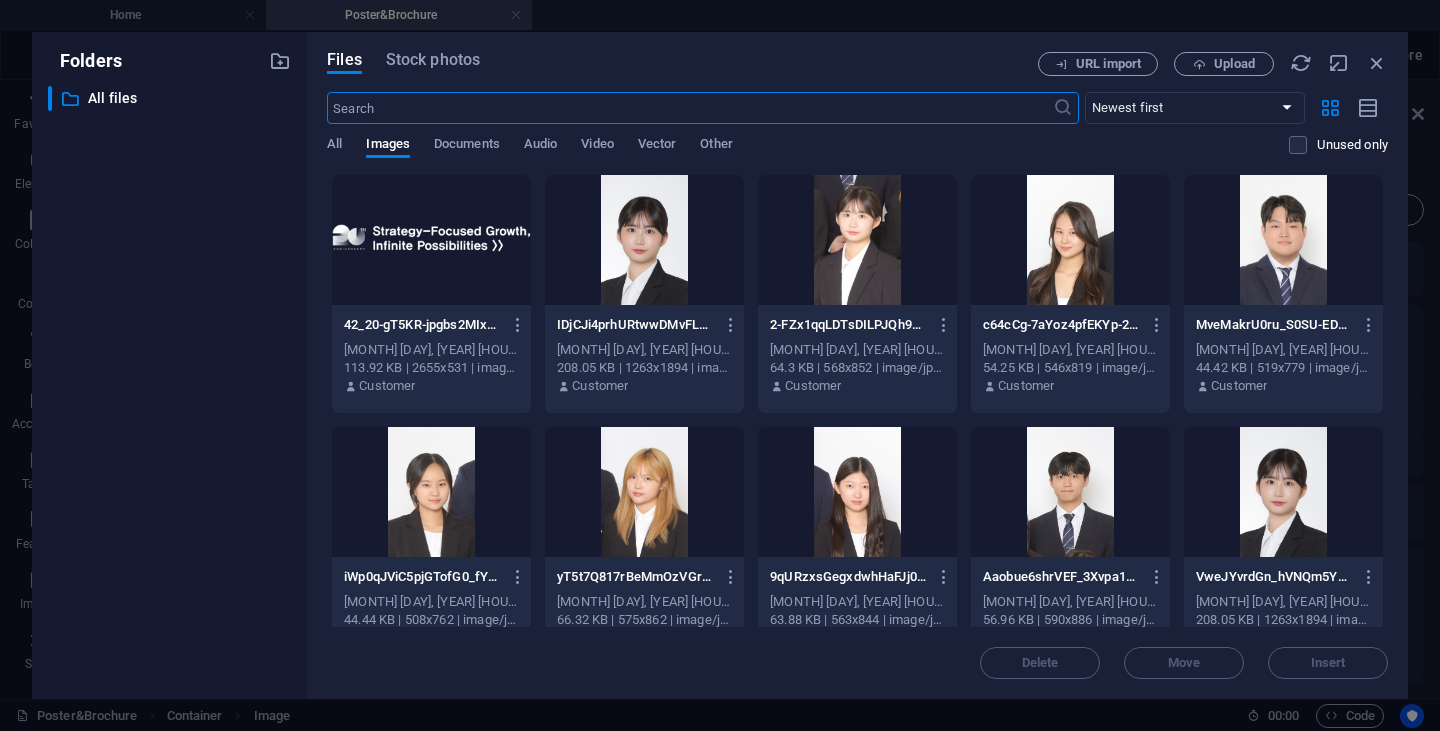 scroll, scrollTop: 0, scrollLeft: 0, axis: both 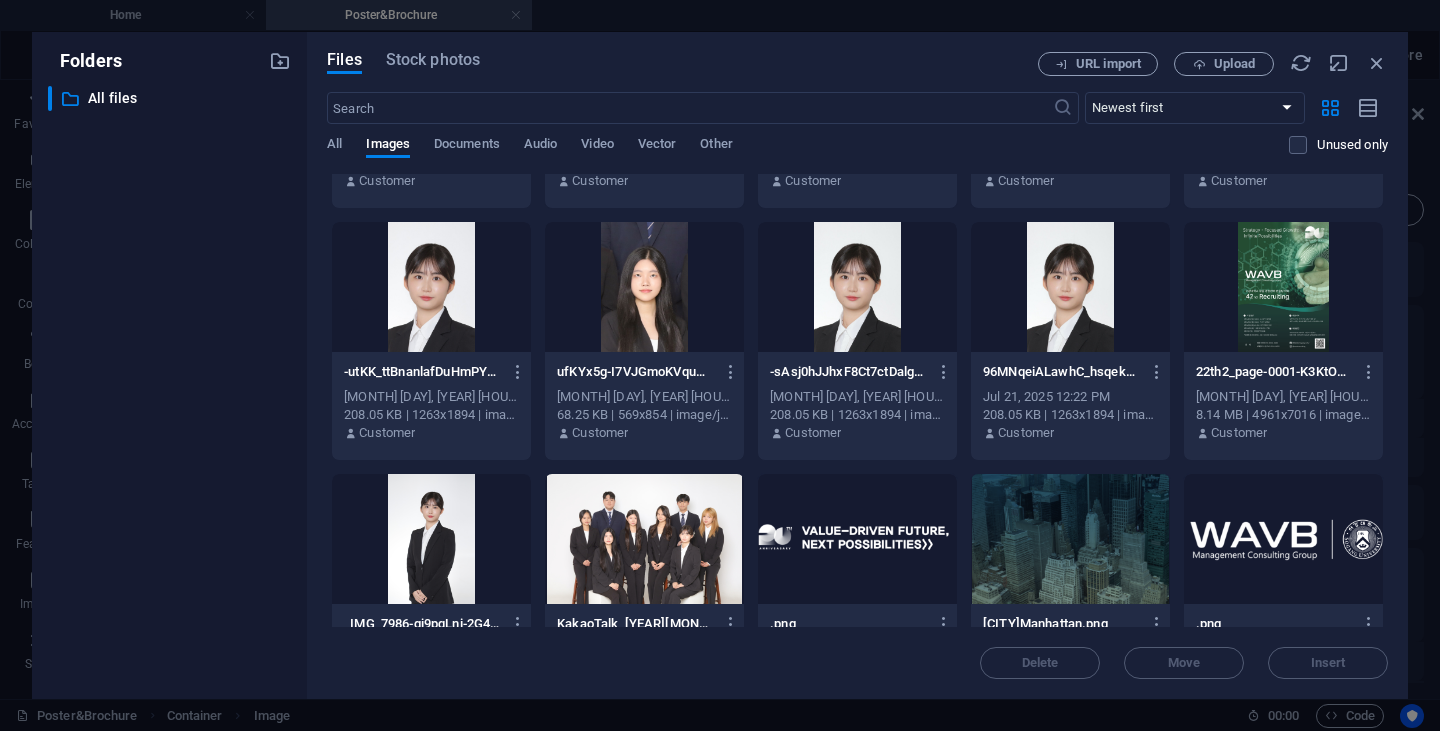 click at bounding box center (1283, 287) 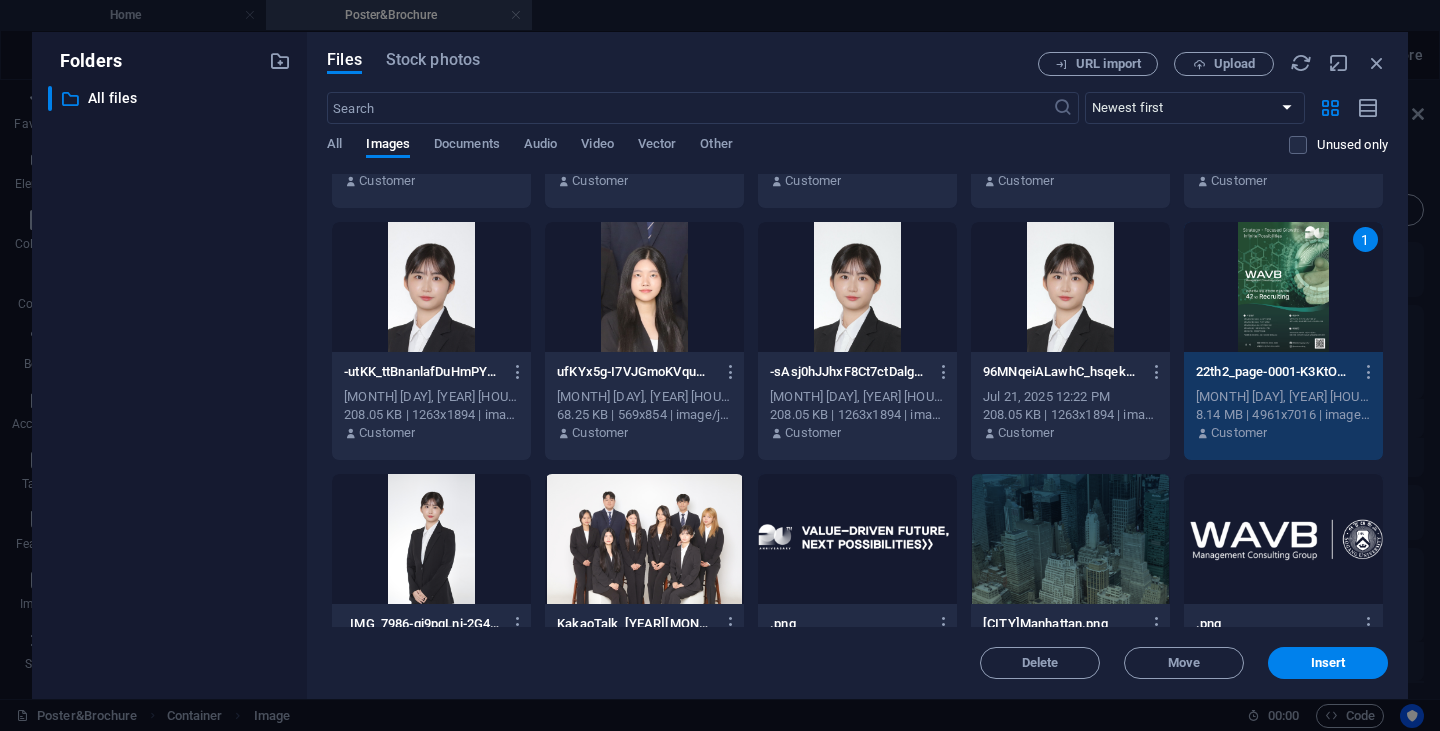 click on "1" at bounding box center (1283, 287) 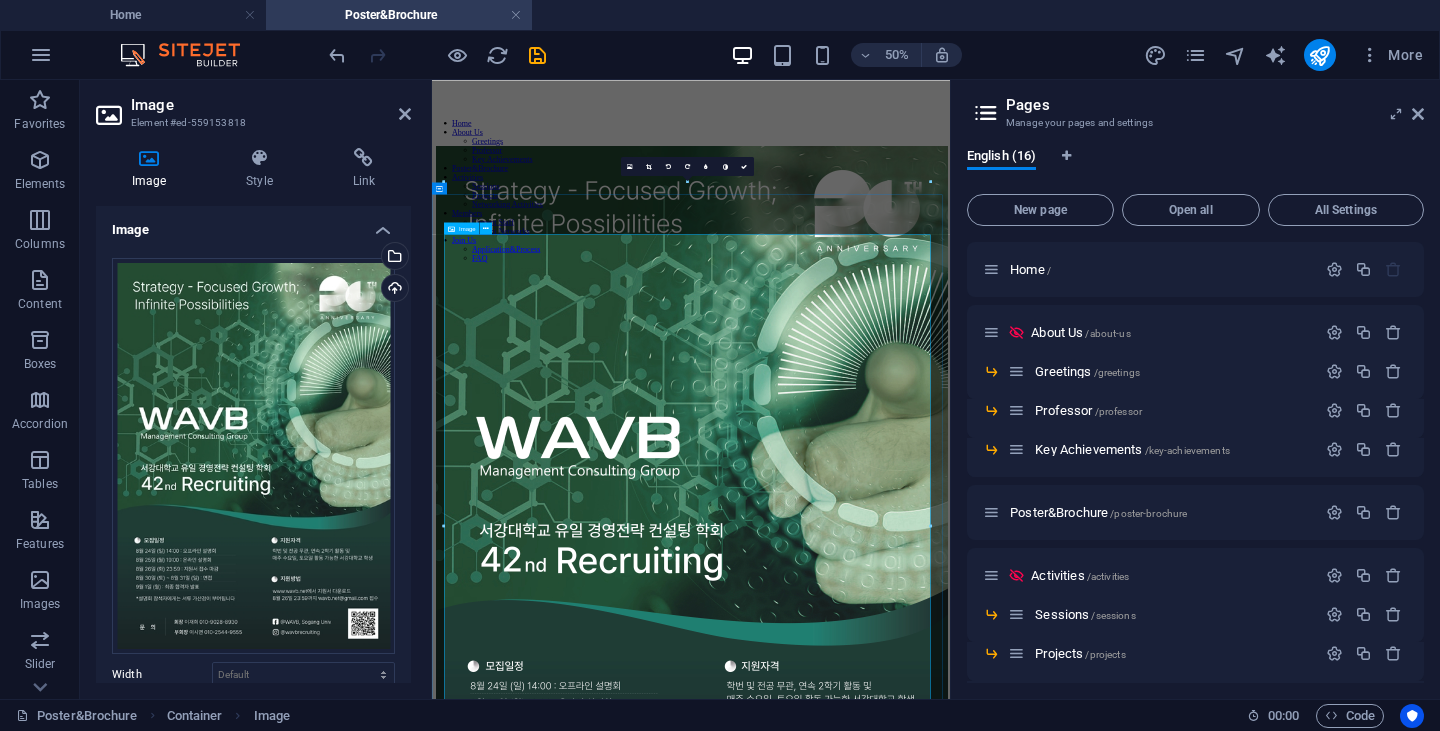 scroll, scrollTop: 176, scrollLeft: 0, axis: vertical 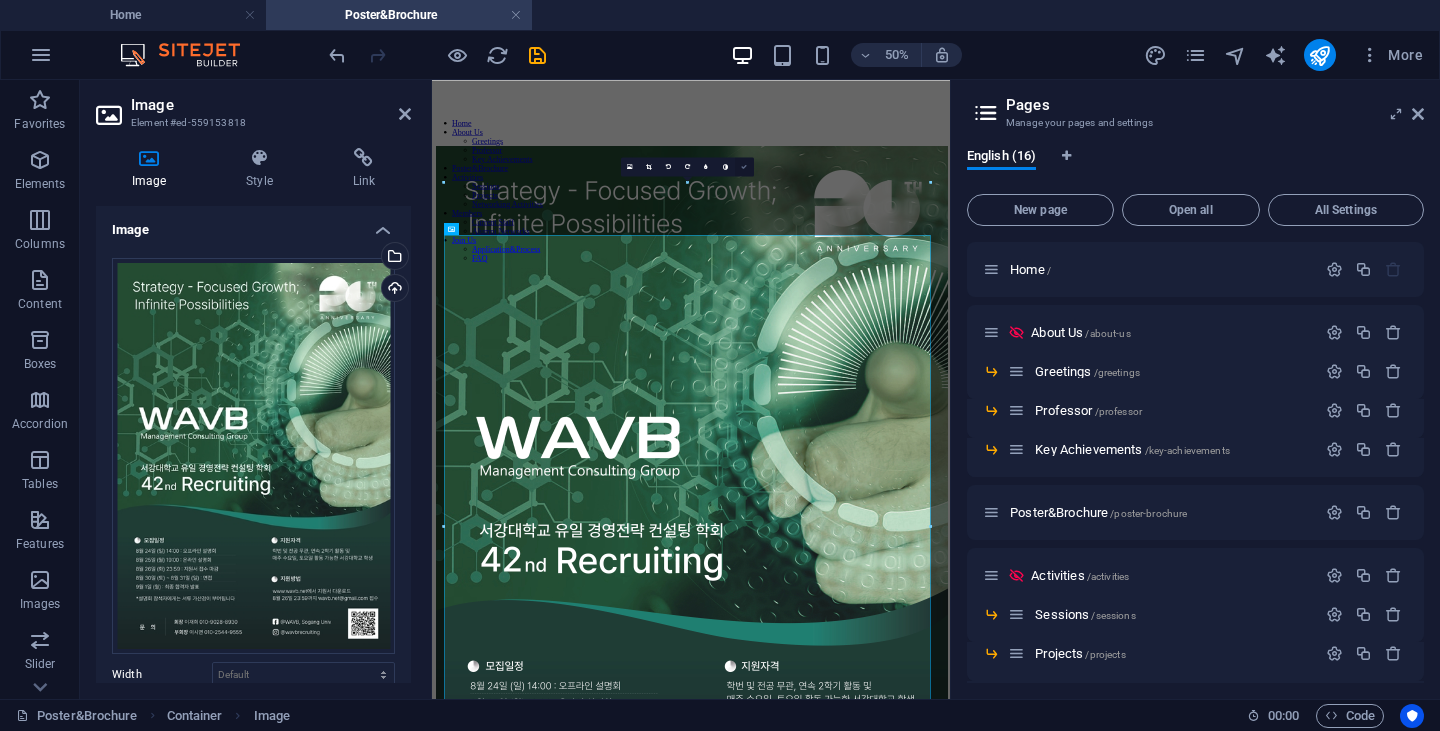 click at bounding box center (744, 166) 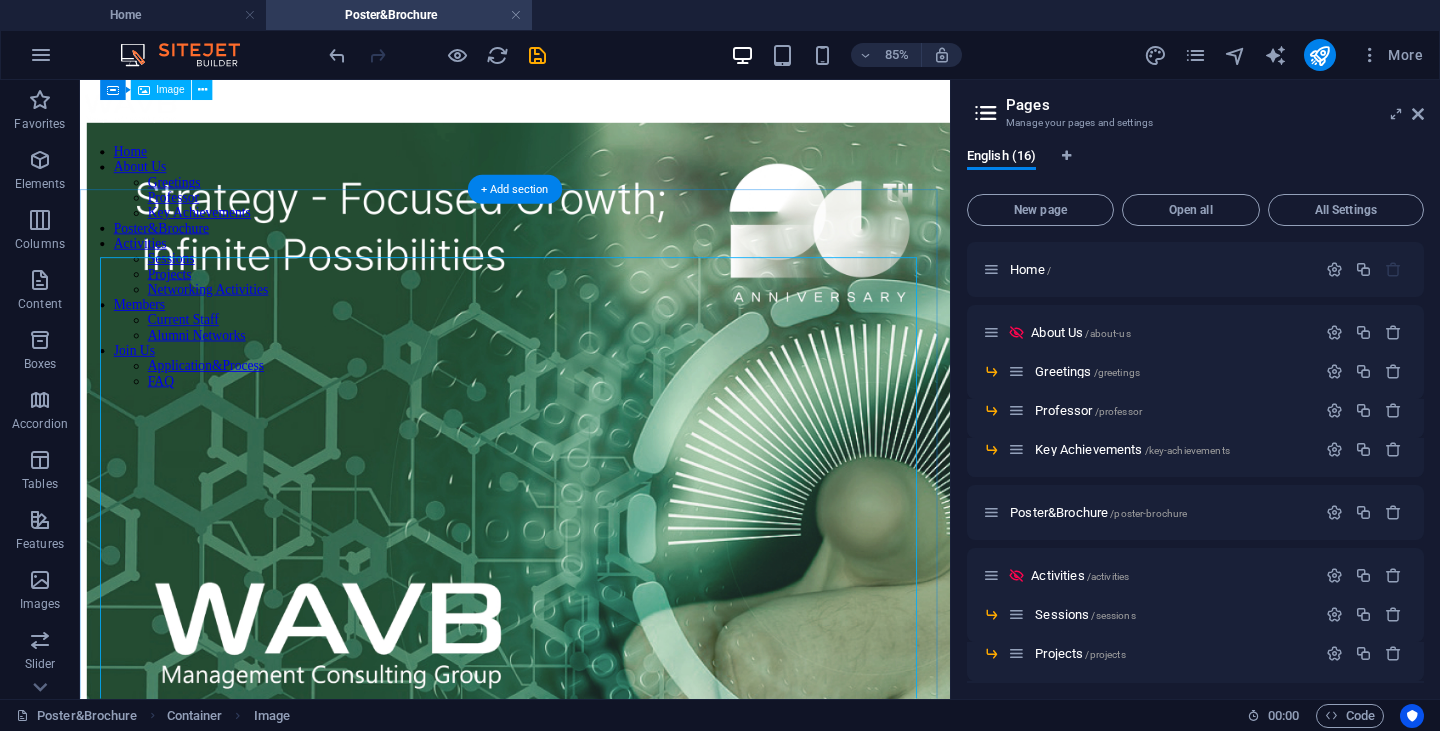 scroll, scrollTop: 0, scrollLeft: 0, axis: both 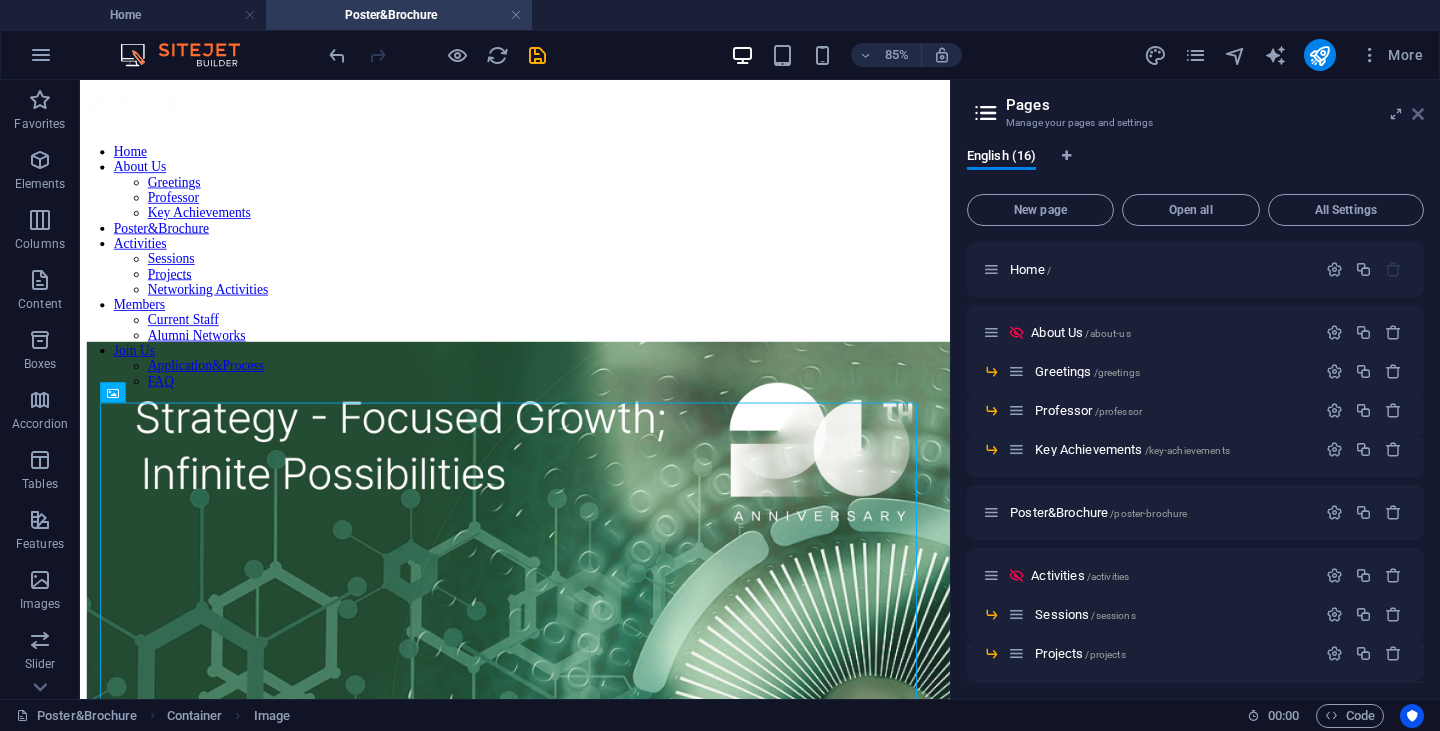click at bounding box center (1418, 114) 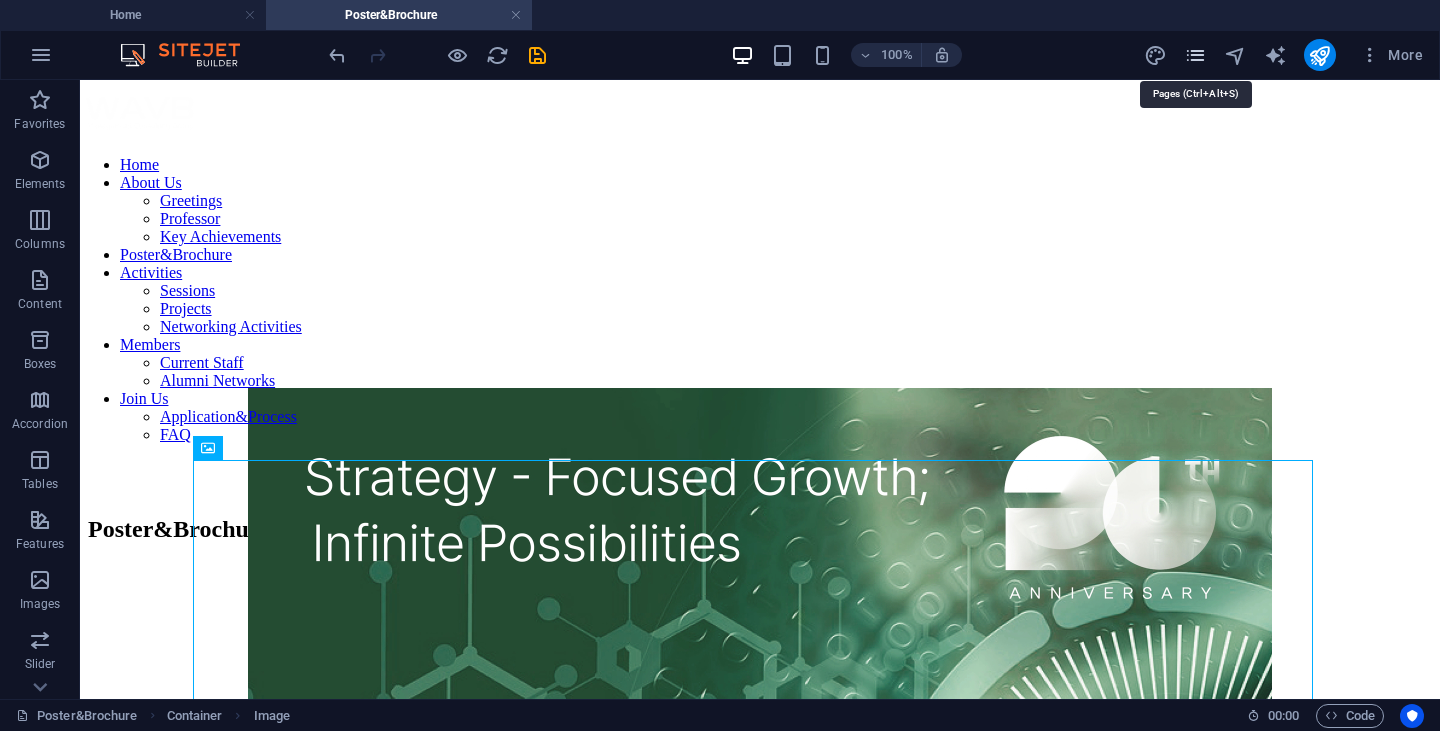click at bounding box center [1195, 55] 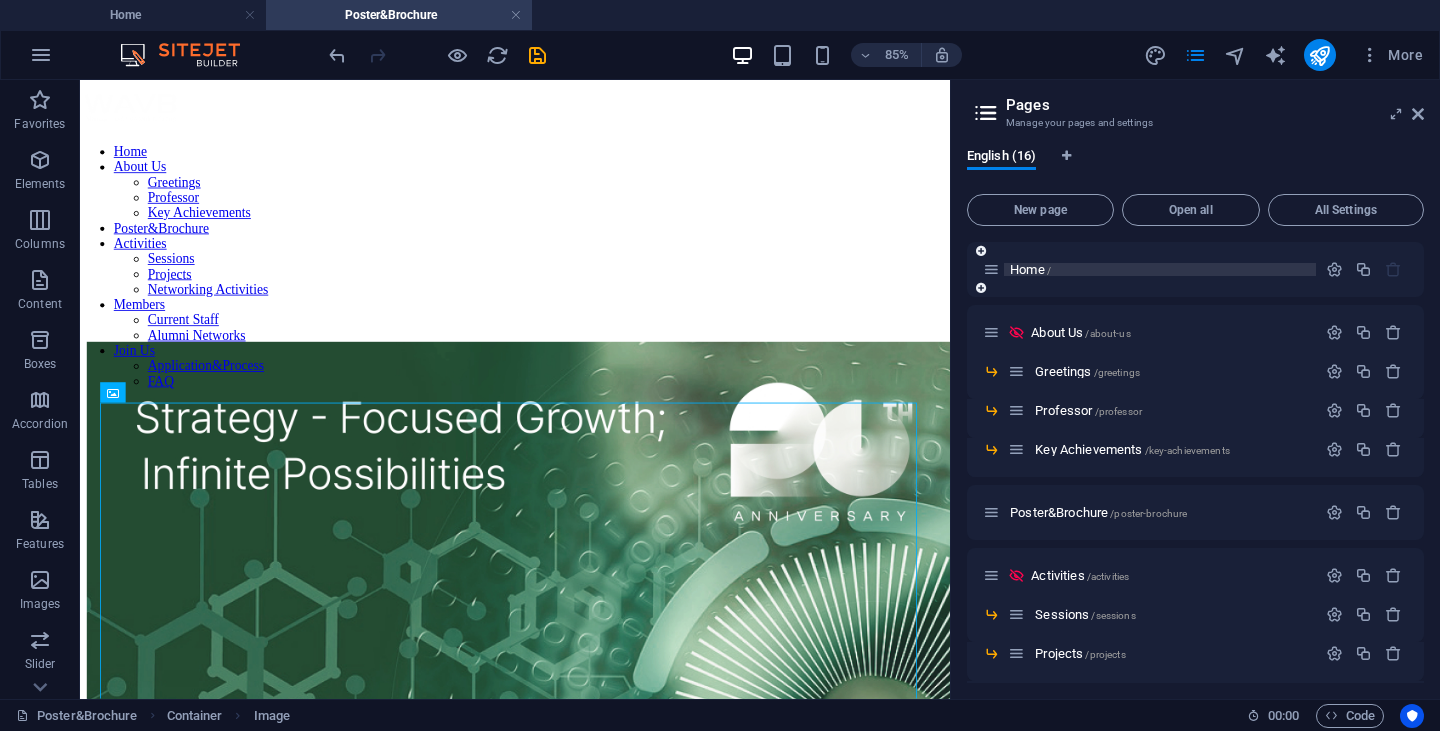 click on "Home /" at bounding box center (1030, 269) 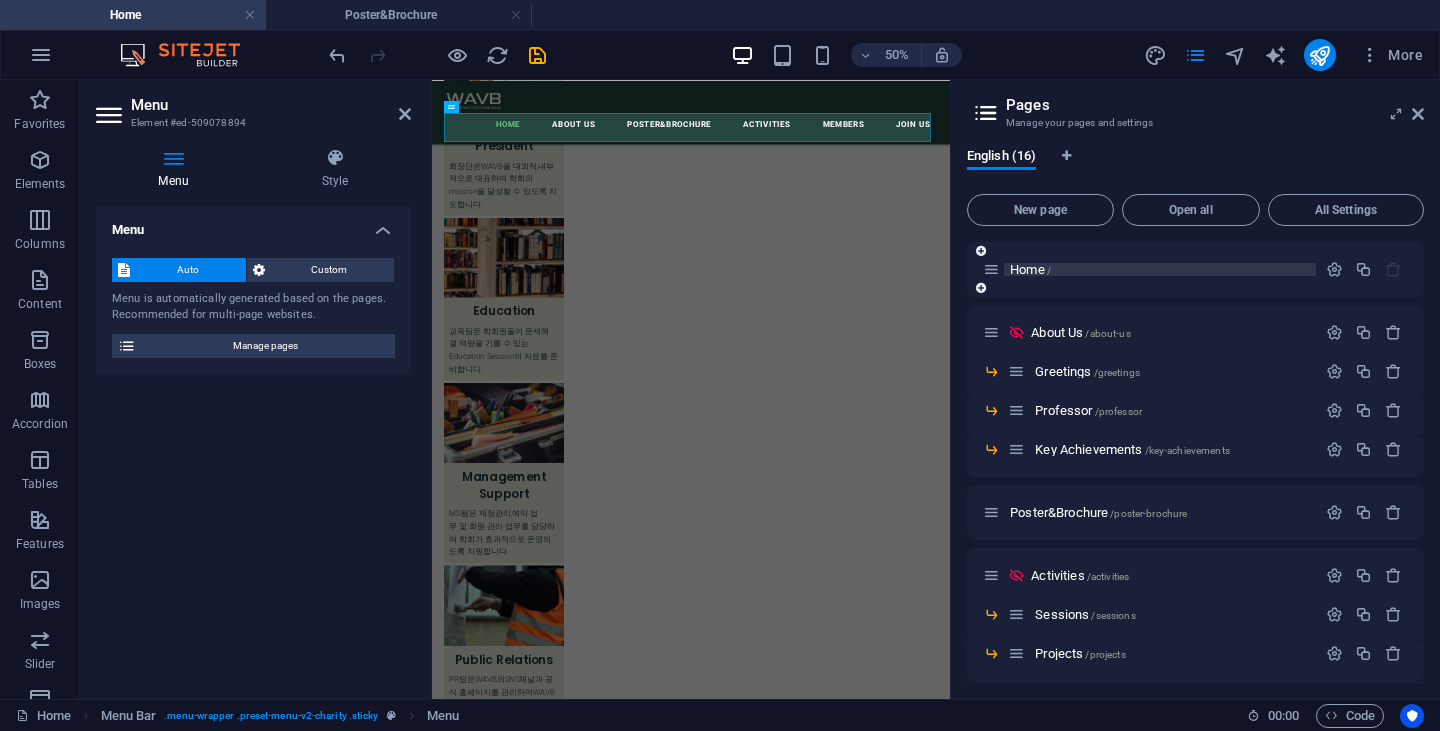 scroll, scrollTop: 3563, scrollLeft: 0, axis: vertical 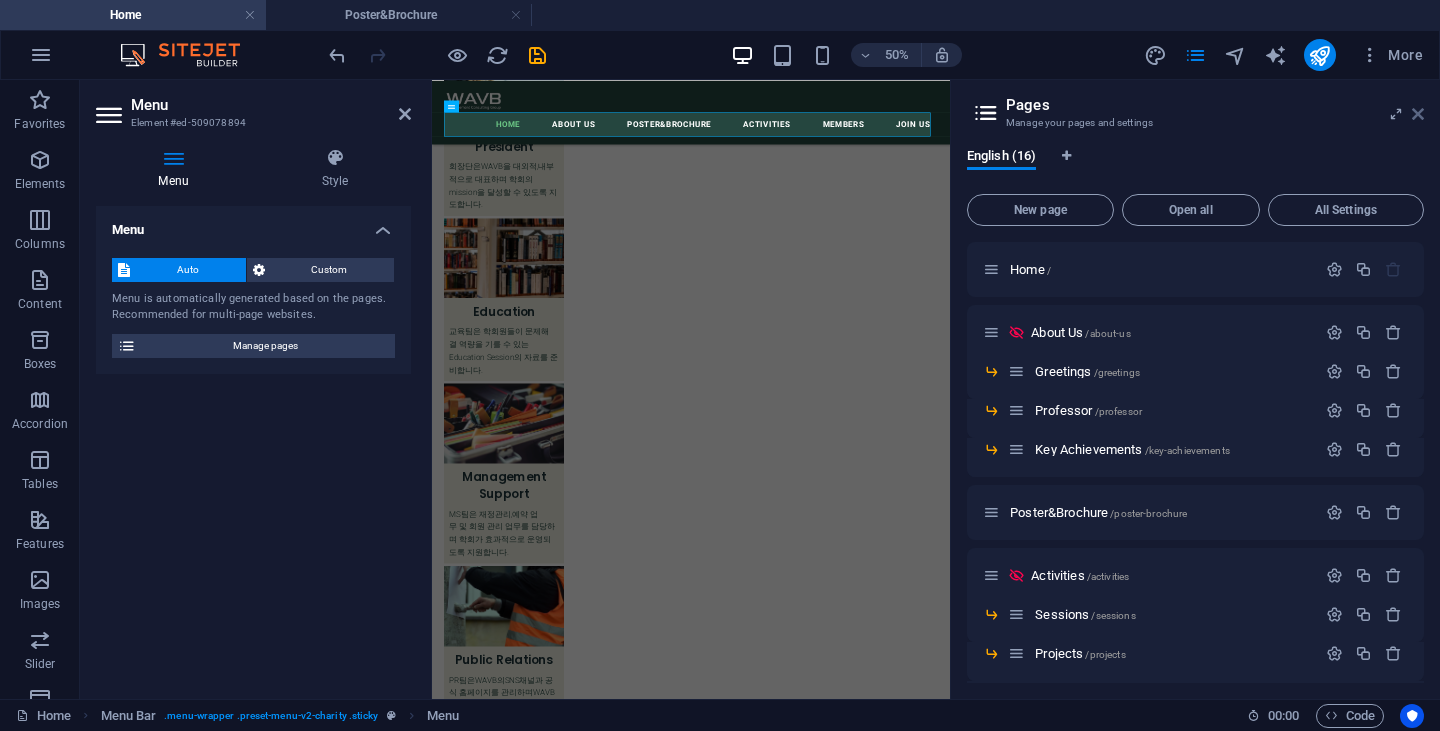 click at bounding box center (1418, 114) 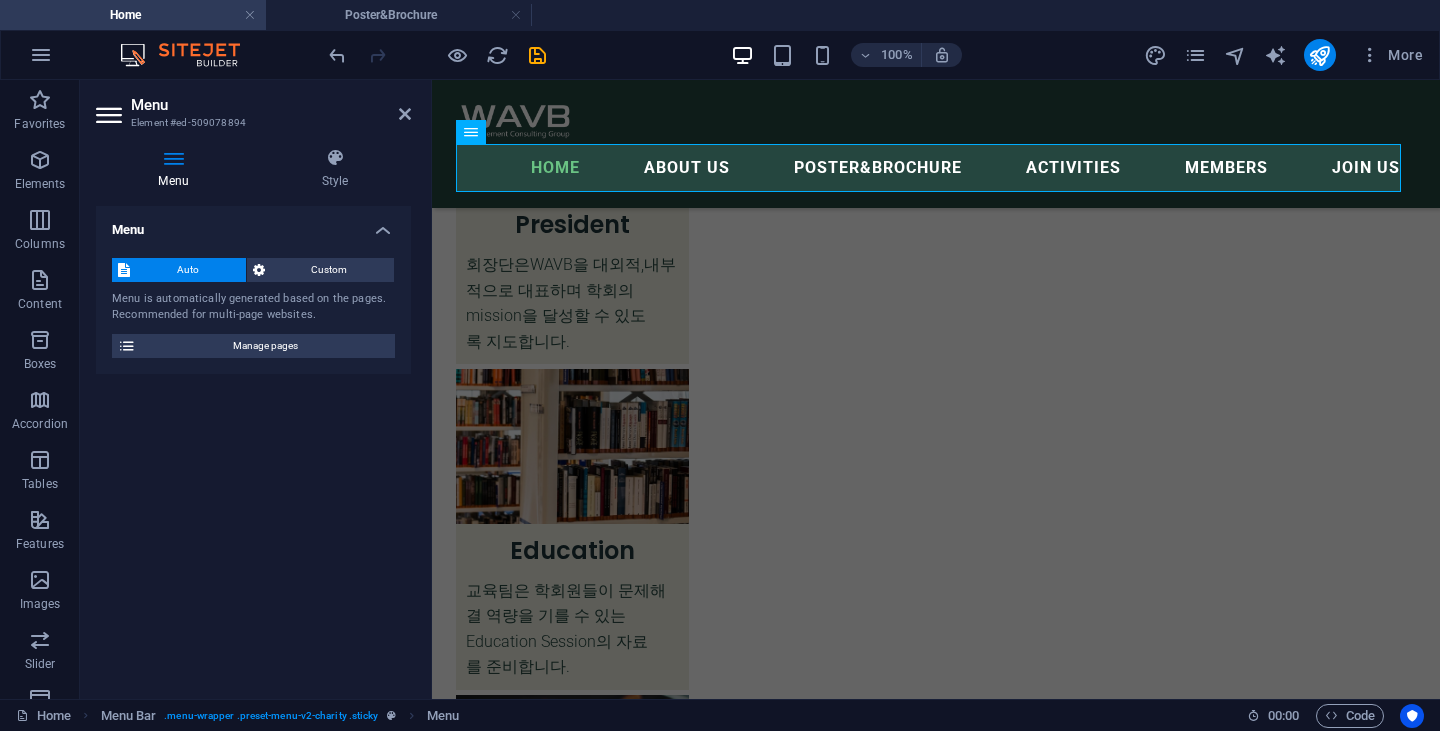 click on "[YEAR]년의 빛나는 업적, WAVB에서 Career Path를 시작하세요. 42기 모집 [DATE] - [DATE] 42기 지원서 다운로드
Home About Us Greetings Professor Key Achievements Poster&Brochure Activities Sessions Projects Networking Activities Members Current Staff Alumni Networks Join Us Application&Process FAQ Strategy-Focused Growth; Infinite Possibilities > 서강대학교 유일 경영전략/컨설팅 학회 WAVB [YEAR]년의 빛나는 업적은 오로지 가치를 향한 학회원의 노력과 전문성으로 이루었습니다. 지금 우리와 함께하세요.  지원하기 Our Vision About WAVB WAVB 은 [YEAR]년 설립된 서강대학교 유일의 경영전략 컨설팅 학회로 전략적 통찰력을 통해 비즈니스에 가치를 더하고자 창립되었습니다. WAVB 은 설립 이후 [NUMBER] 명 이상의 Alumni를 배출해 컨설팅, 금융, 국내 및 해외 대기업 등 다양한 산업 ." at bounding box center (936, 270) 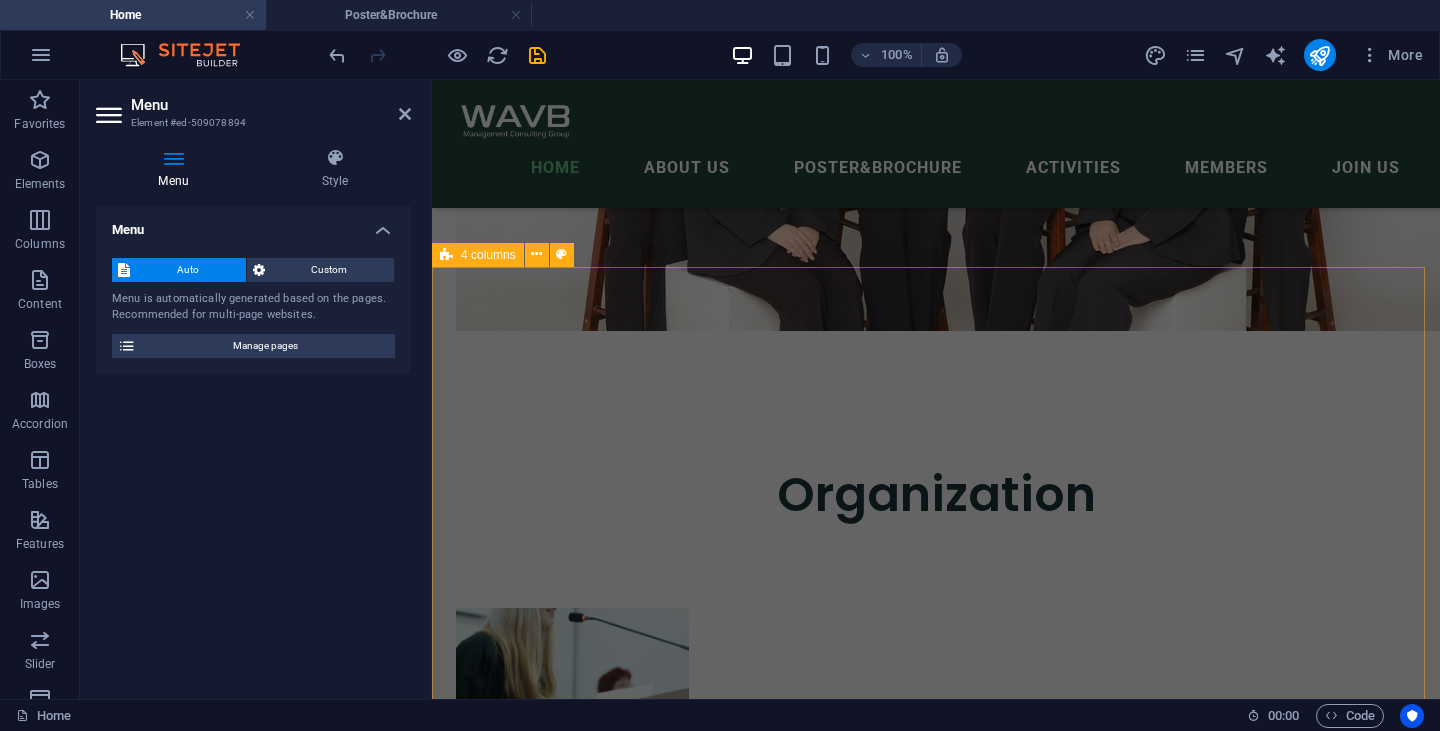 scroll, scrollTop: 2368, scrollLeft: 0, axis: vertical 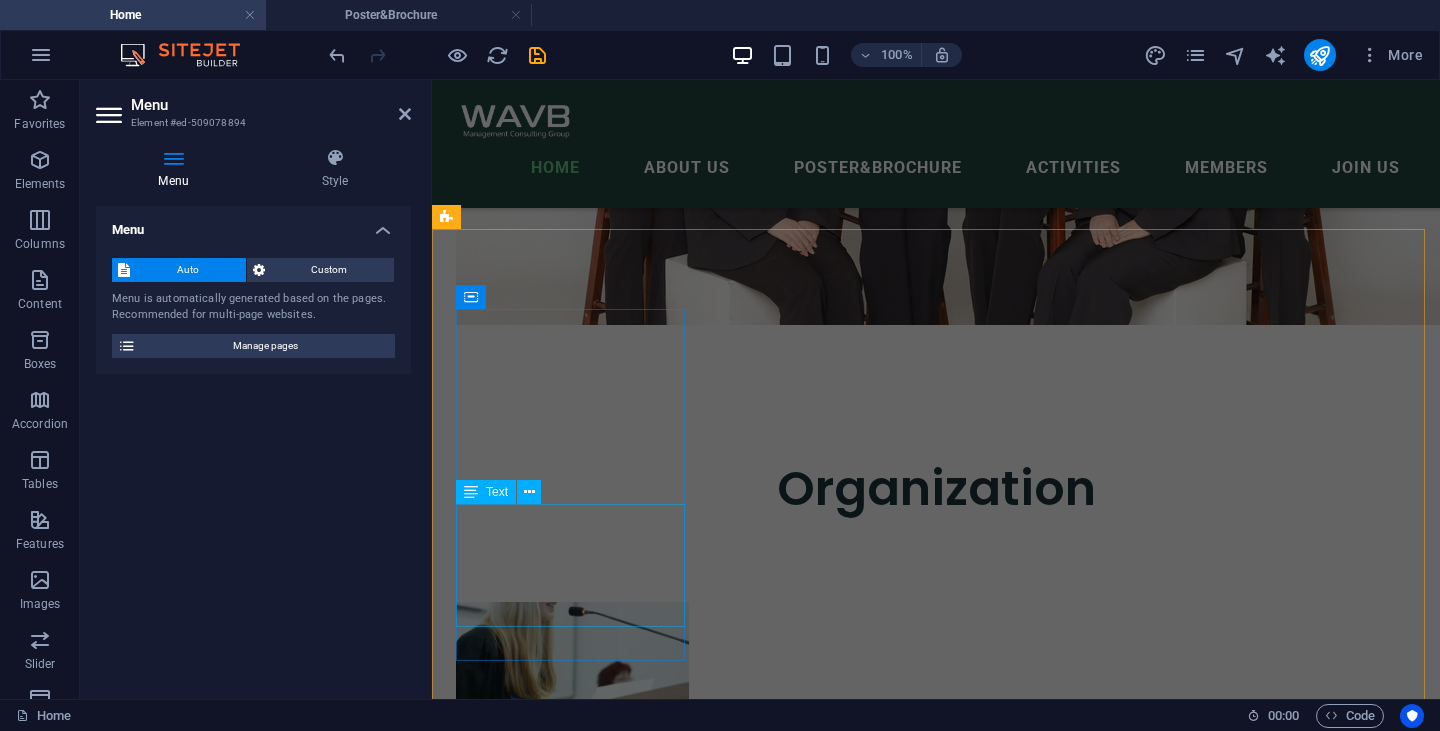 click on "회장단은  WAVB 을   대외적 ,  내부적으로   대표하며   학회의  mission 을   달성할   수   있도록   지도합니다 ." at bounding box center [572, 861] 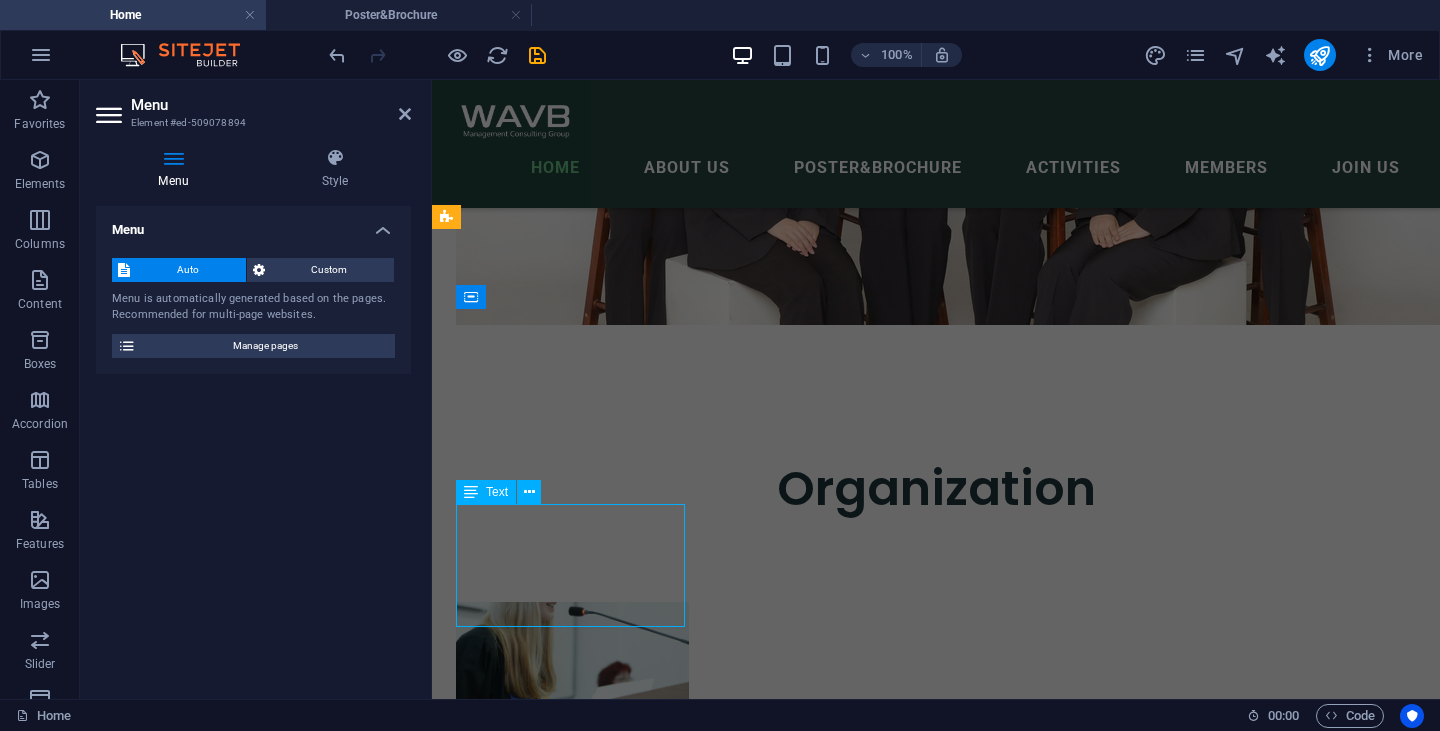 click on "회장단은  WAVB 을   대외적 ,  내부적으로   대표하며   학회의  mission 을   달성할   수   있도록   지도합니다 ." at bounding box center [572, 861] 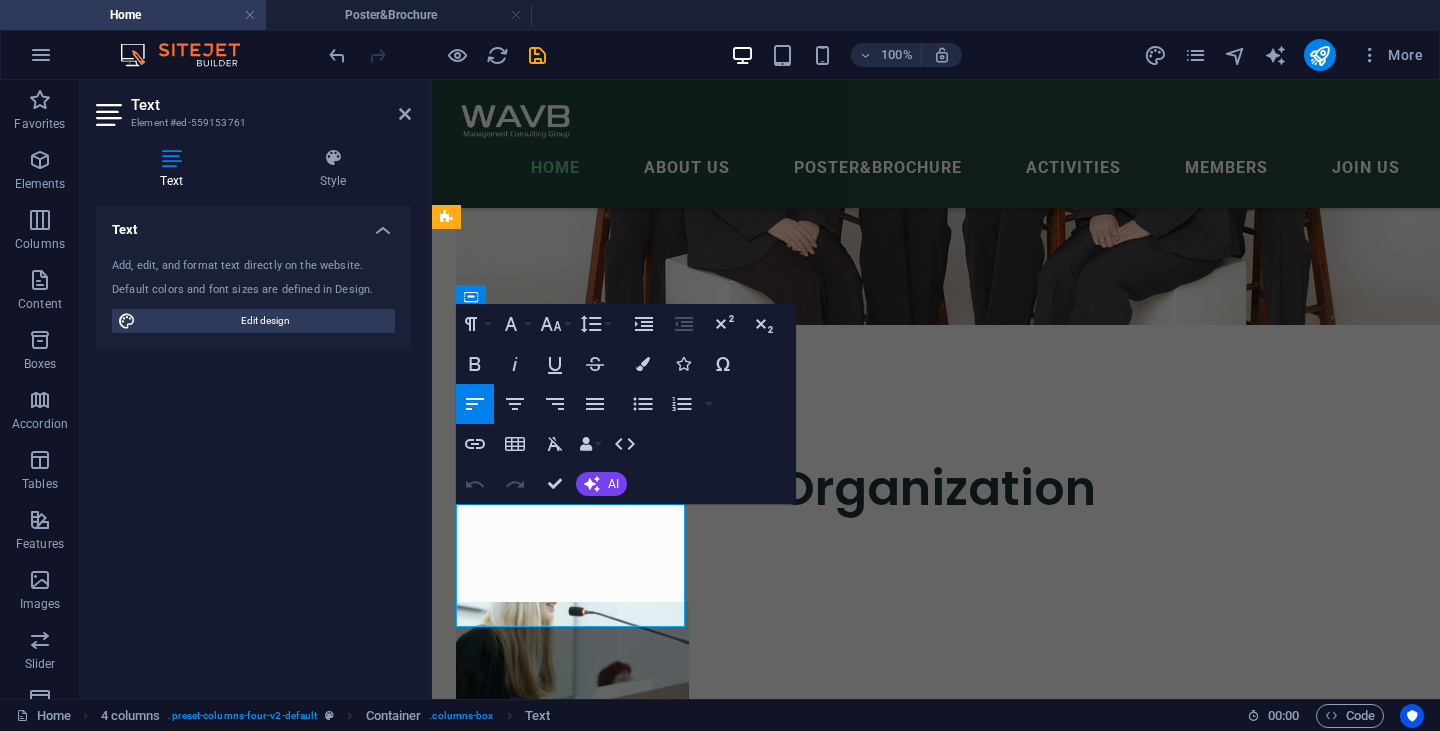 click on "회장단은  WAVB 을   대외적 ,  내부적으로   대표하며   학회의  mission 을   달성할   수   있도록   지도합니다 ." at bounding box center [572, 861] 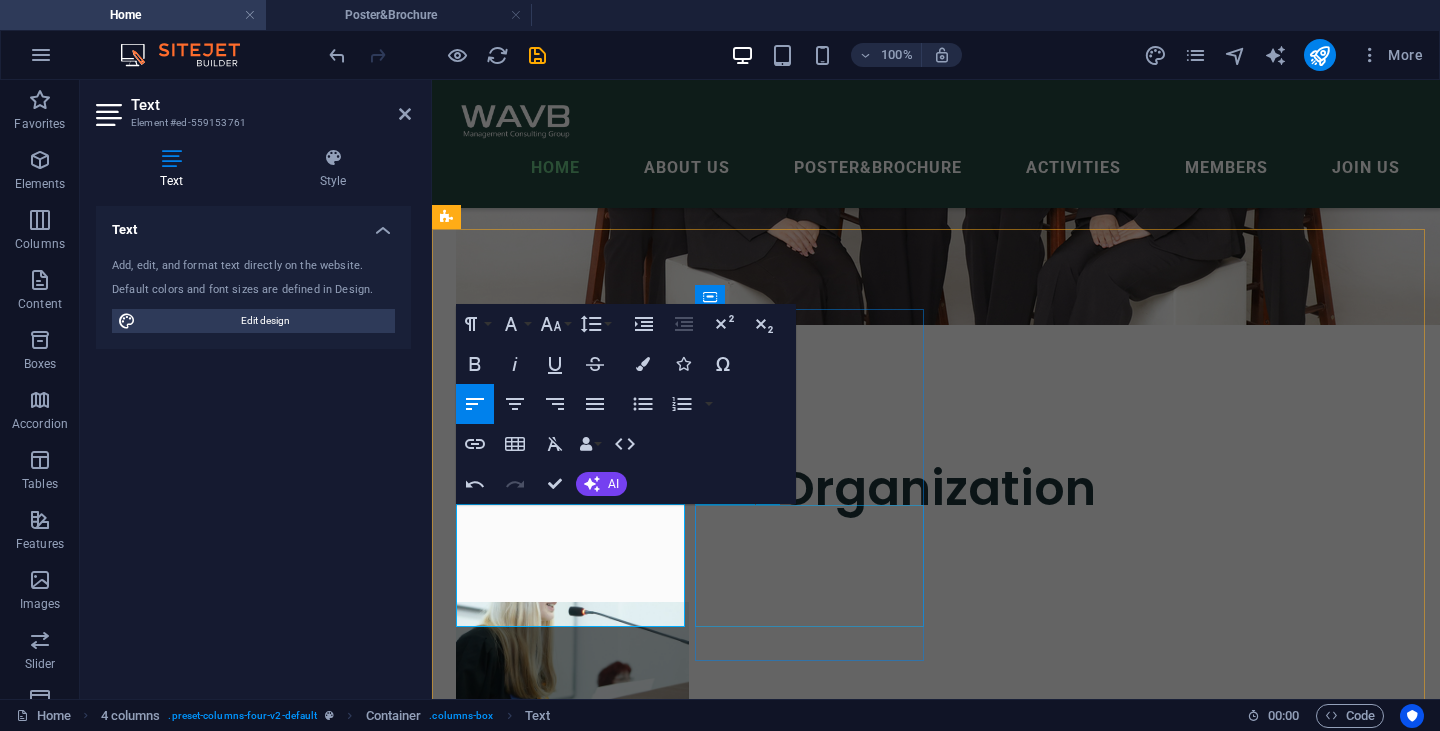type 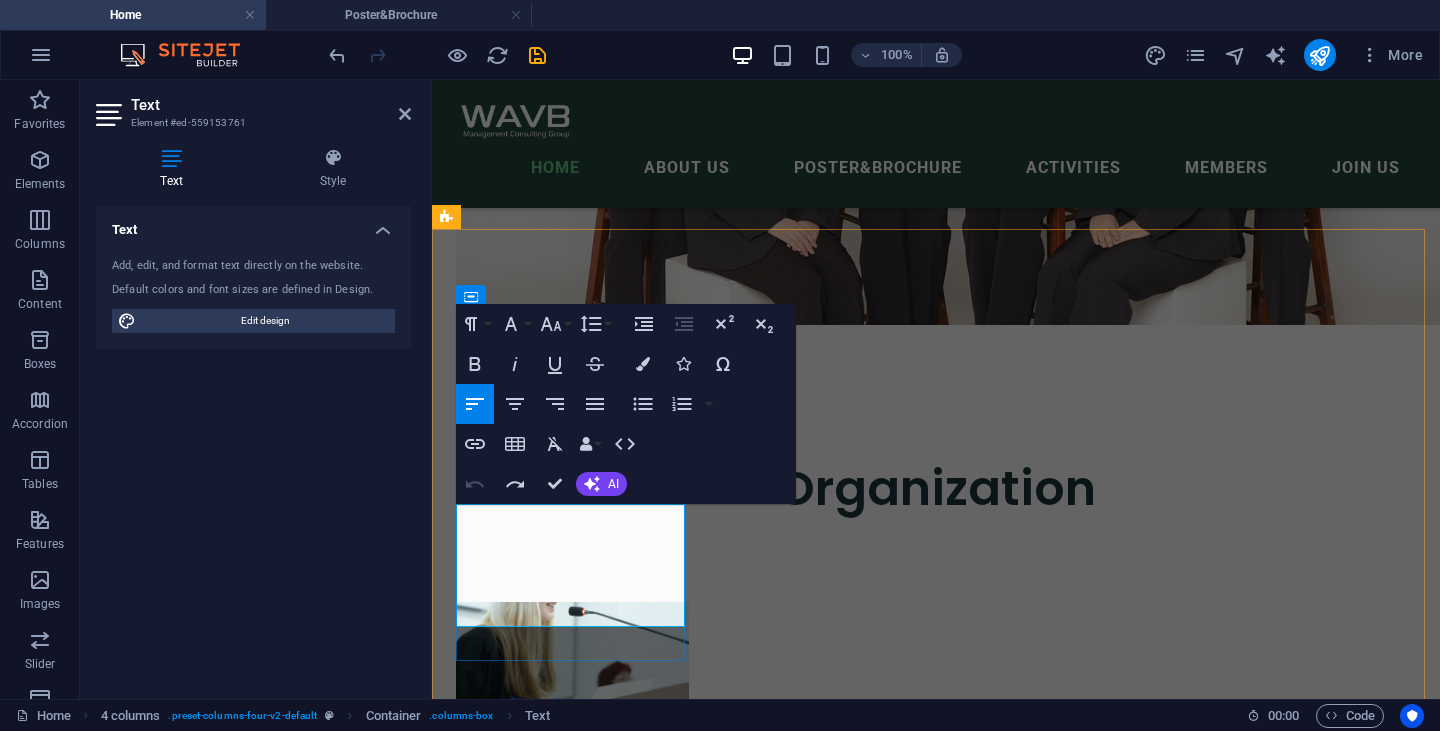 click on "회장단은  WAVB 을   대외적 ,  내부적으로   대표하며   학회의  mission 을   달성할   수   있도록   지도합니다 ." at bounding box center [572, 861] 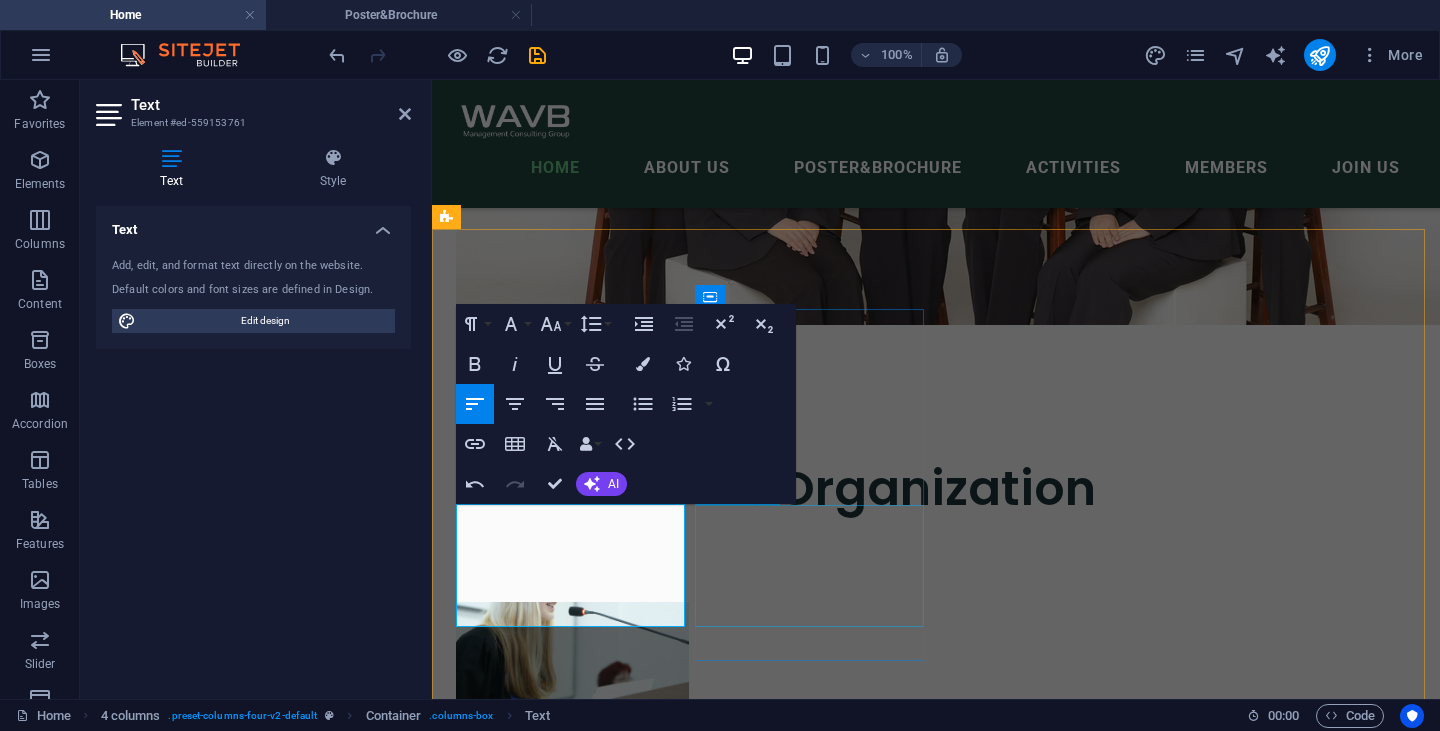 click on "교육팀은 학회원들이 문제해결 역량을 기를 수 있는 Education Session의 자료를 준비합니다." at bounding box center (572, 1187) 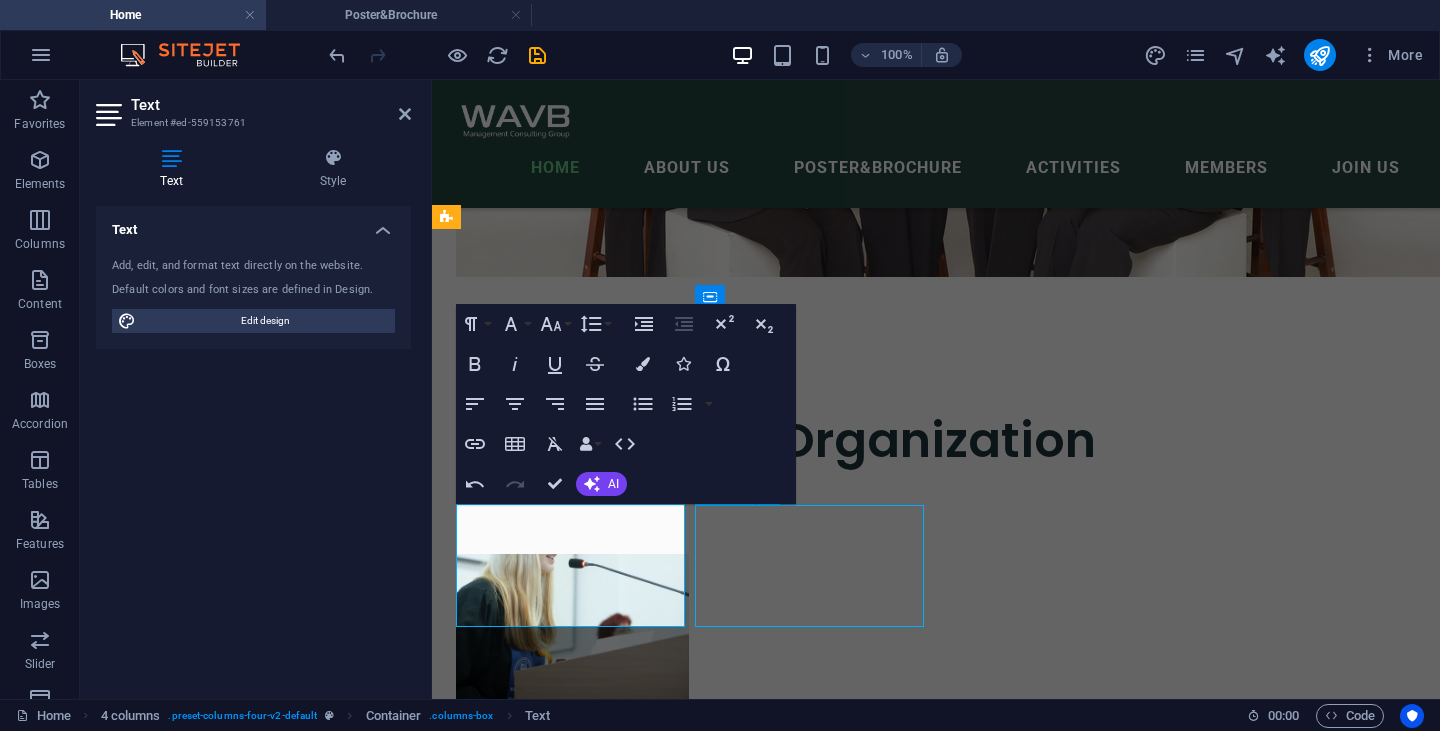 scroll, scrollTop: 2321, scrollLeft: 0, axis: vertical 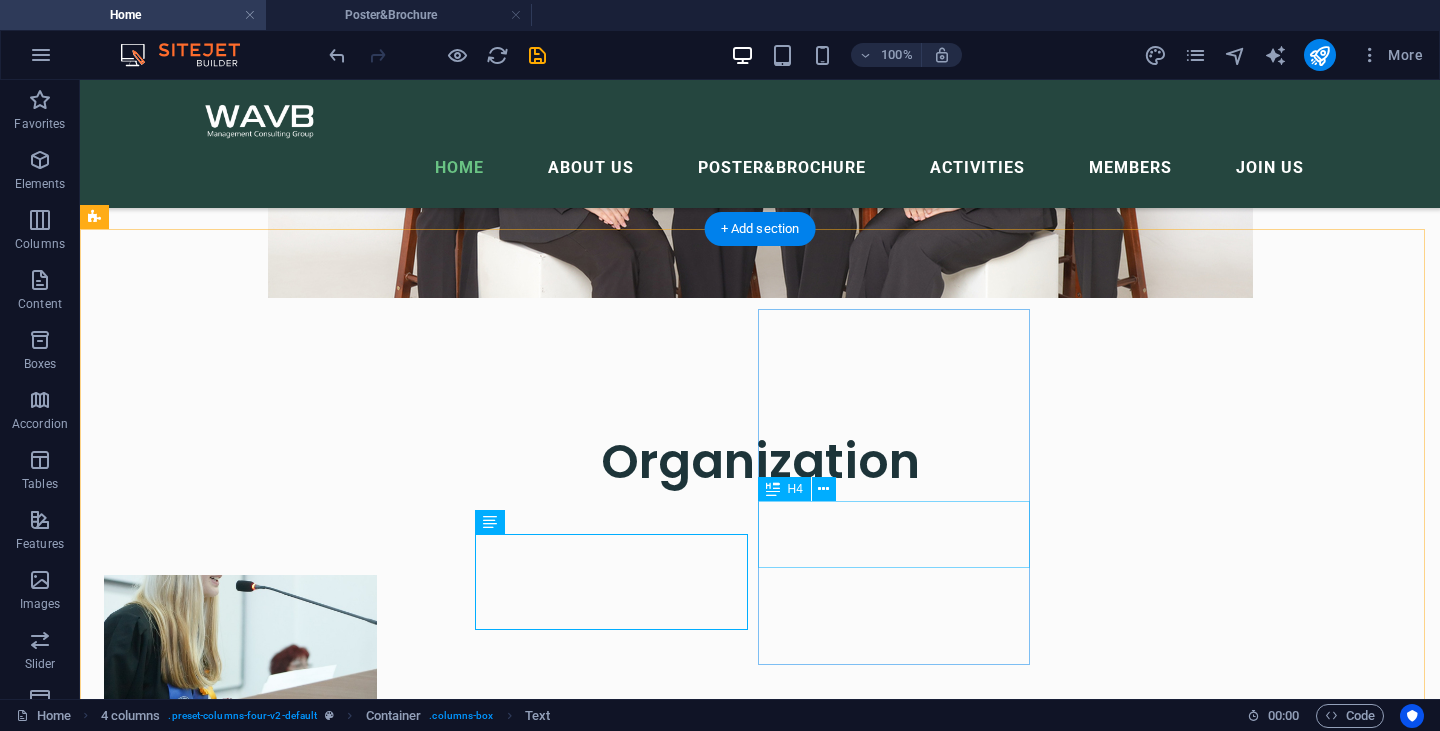 click on "Management Support" at bounding box center (240, 1454) 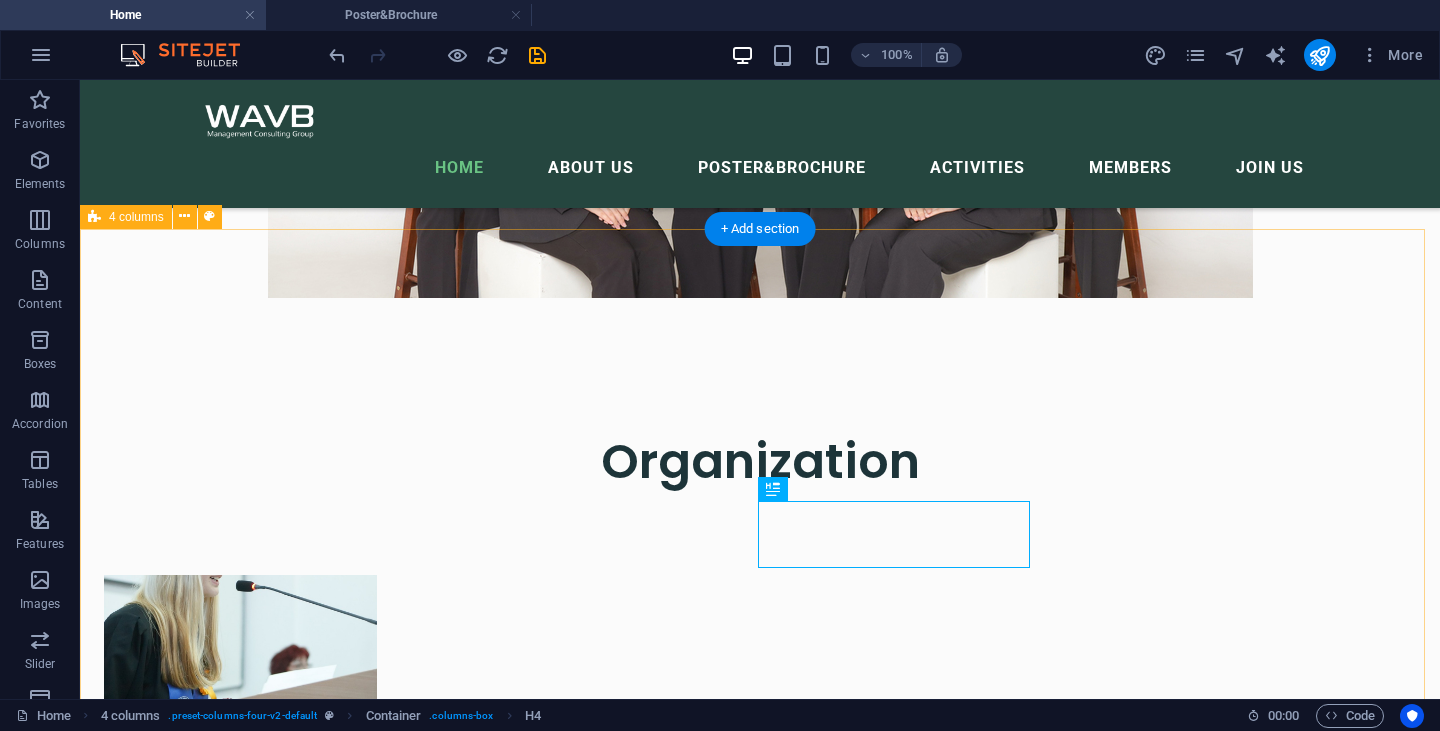 click on "President 회장단은 WAVB을 대외적, 내부적으로 대표하며 학회의 mission을 달성할 수 있도록 지도합니다. Education 교육팀은 학회원들이 문제해결 역량을 기를 수 있는 Education Session의 자료를 준비합니다. Management Support MS 팀은 재정관리, 예약 업무 및 회원 관리 업무를 담당하며 학회가 효과적으로 운영되도록 지원합니다. Public Relations PR 팀은 WAVB의 SNS 채널과 공식 홈페이지를 관리하며 WAVB을 대외적으로 홍보하는 역할을 담당합니다." at bounding box center (760, 1244) 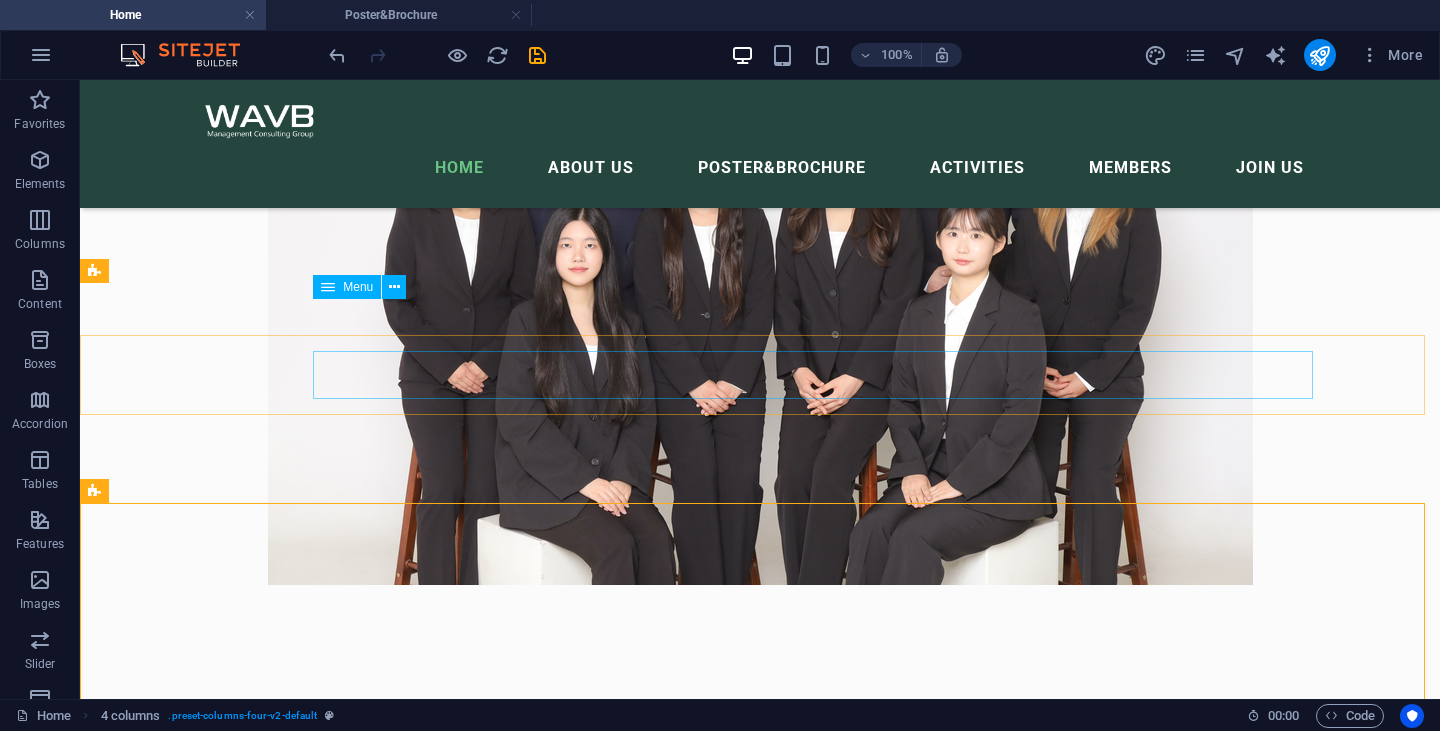 scroll, scrollTop: 2030, scrollLeft: 0, axis: vertical 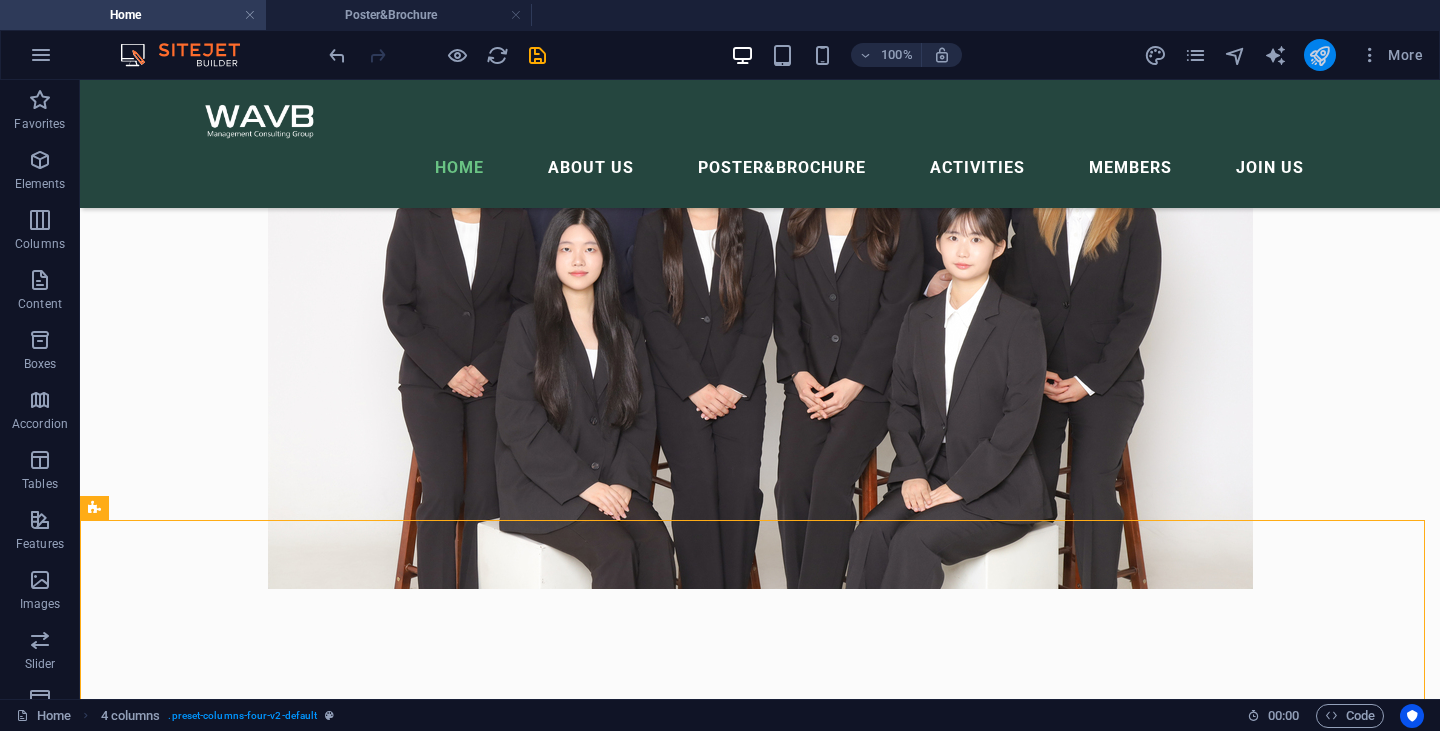 click at bounding box center (1320, 55) 